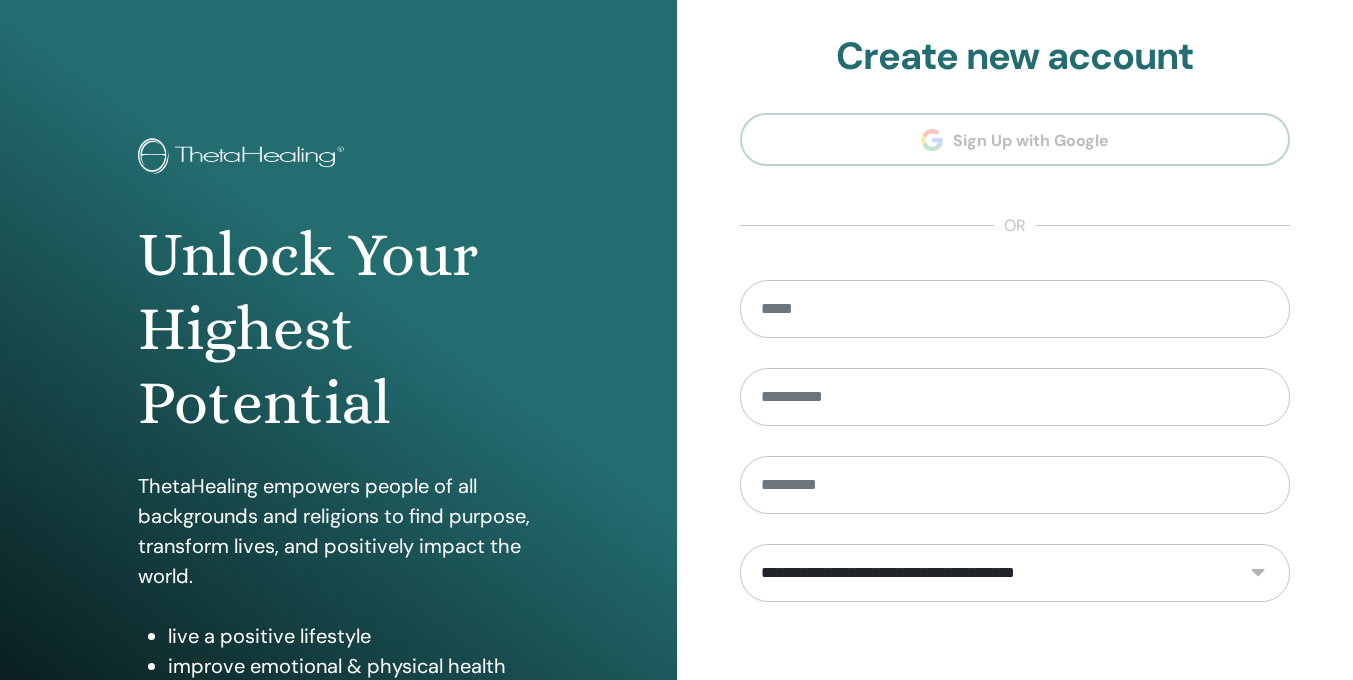 scroll, scrollTop: 0, scrollLeft: 0, axis: both 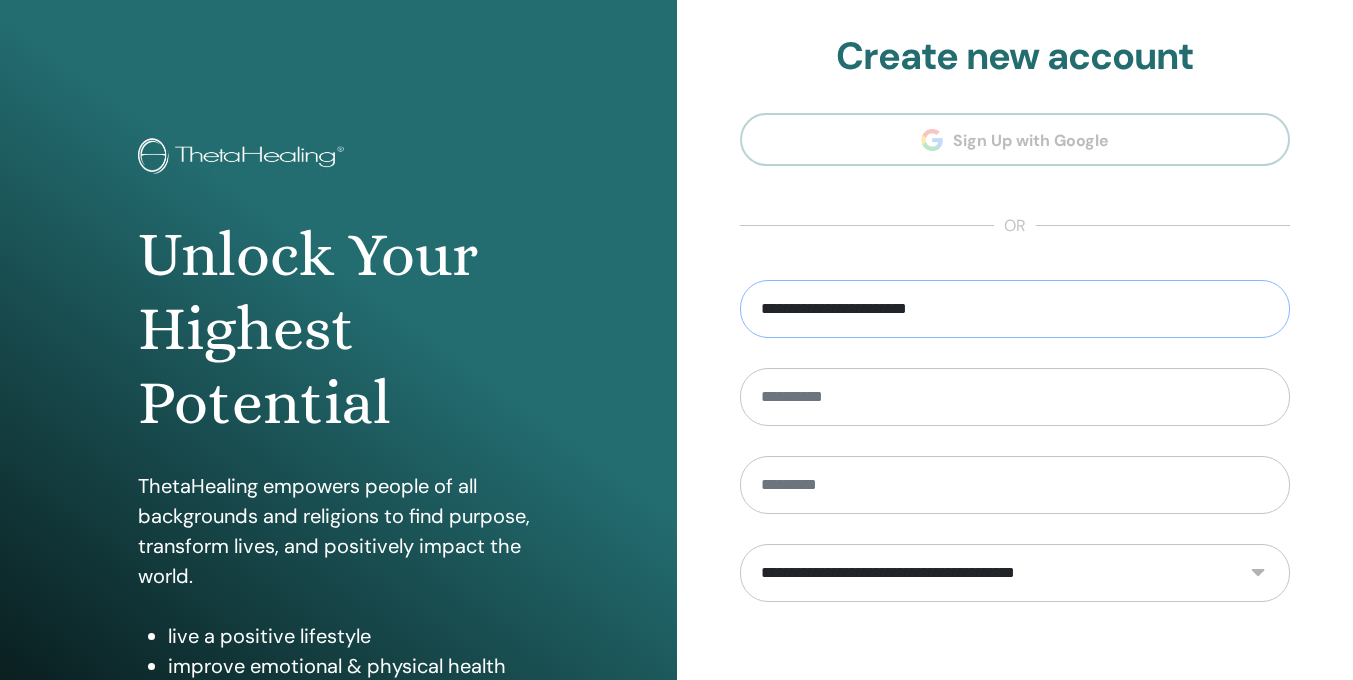 type on "**********" 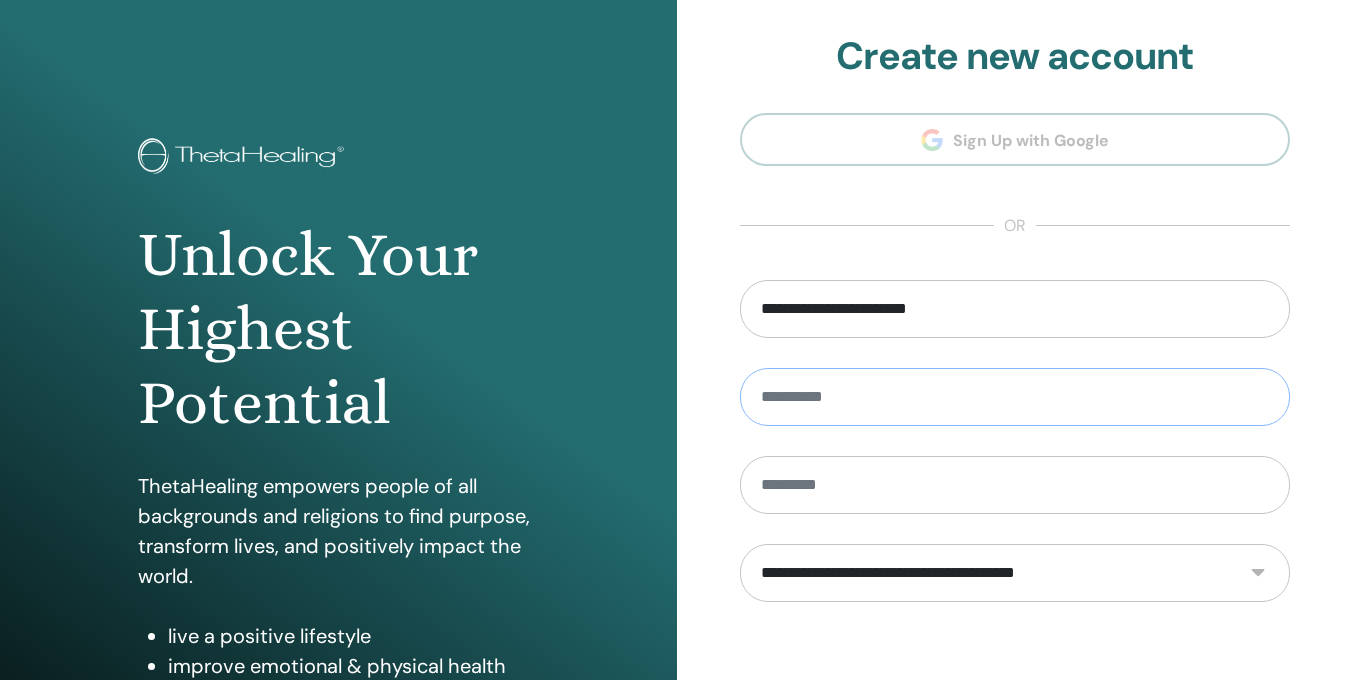 type on "*" 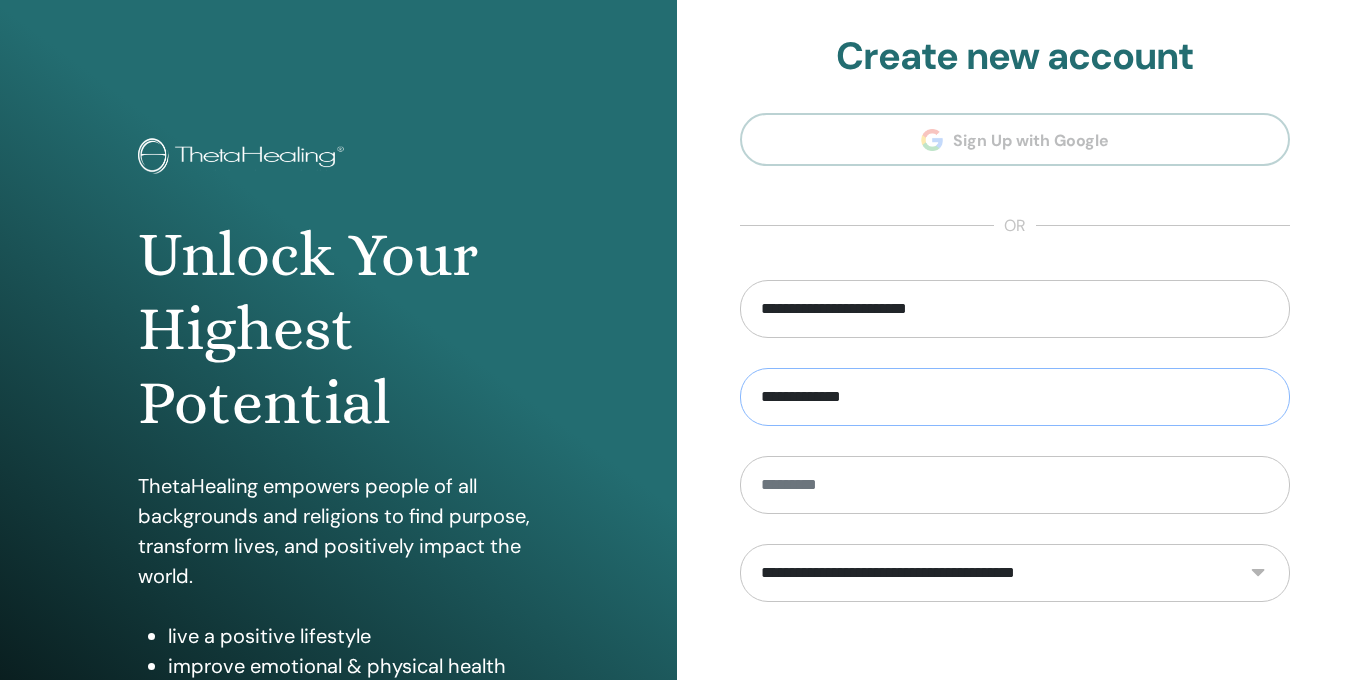 type on "**********" 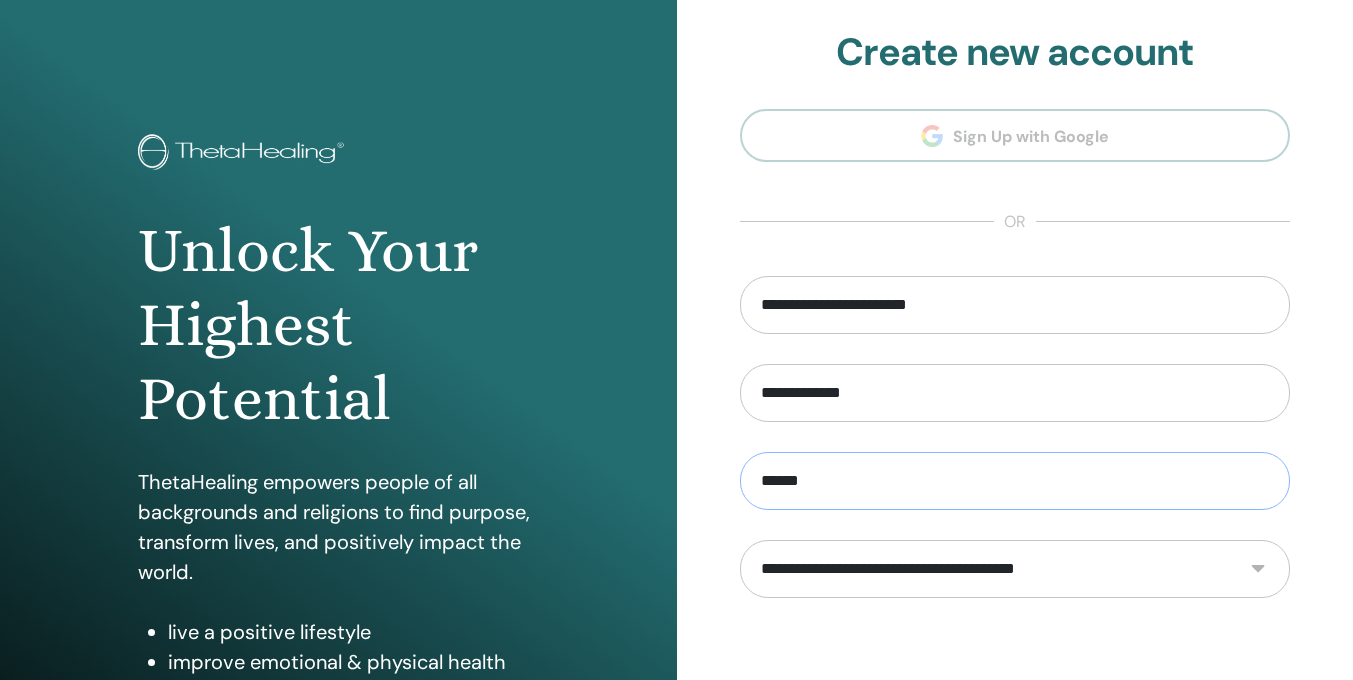 scroll, scrollTop: 116, scrollLeft: 0, axis: vertical 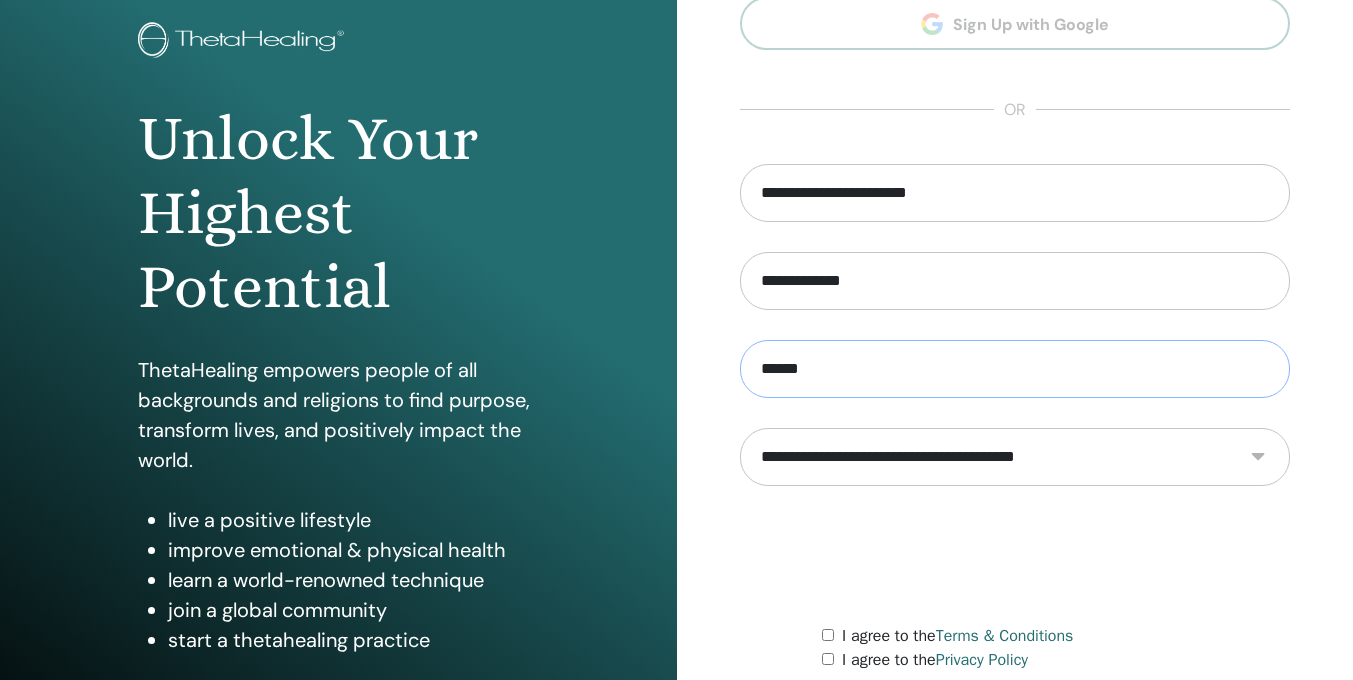 type on "******" 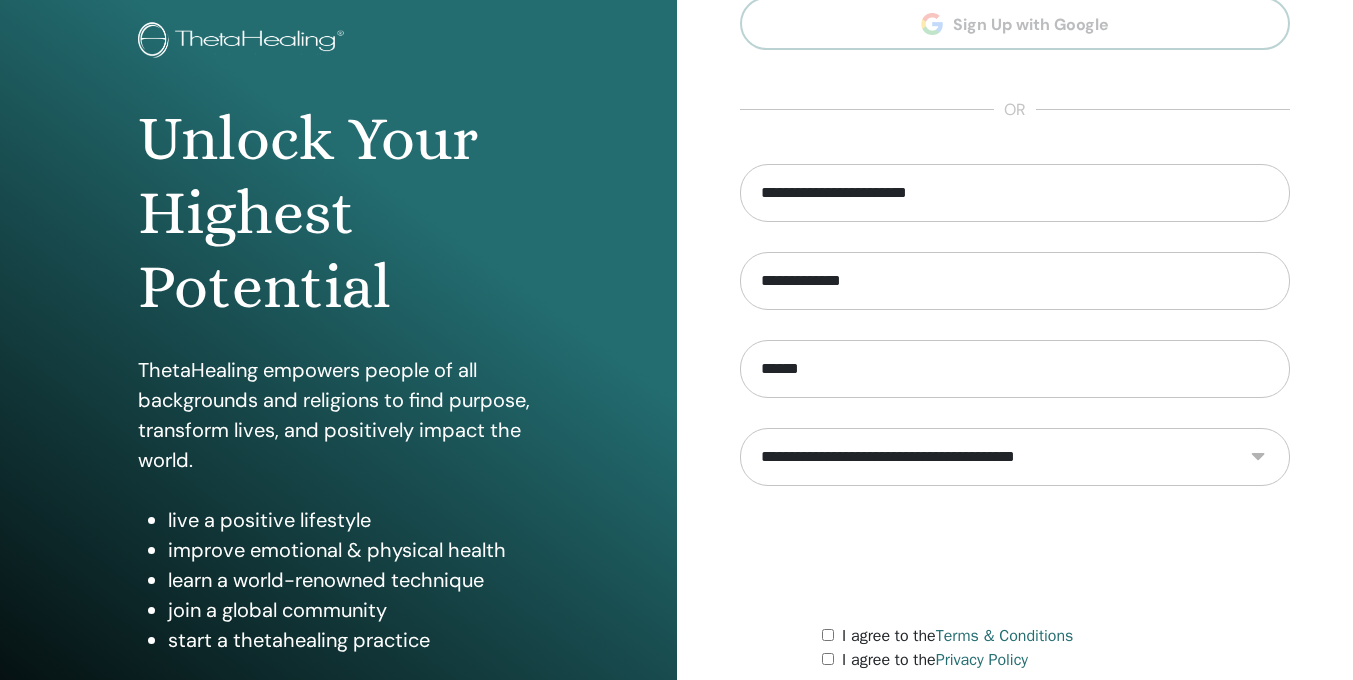 select on "***" 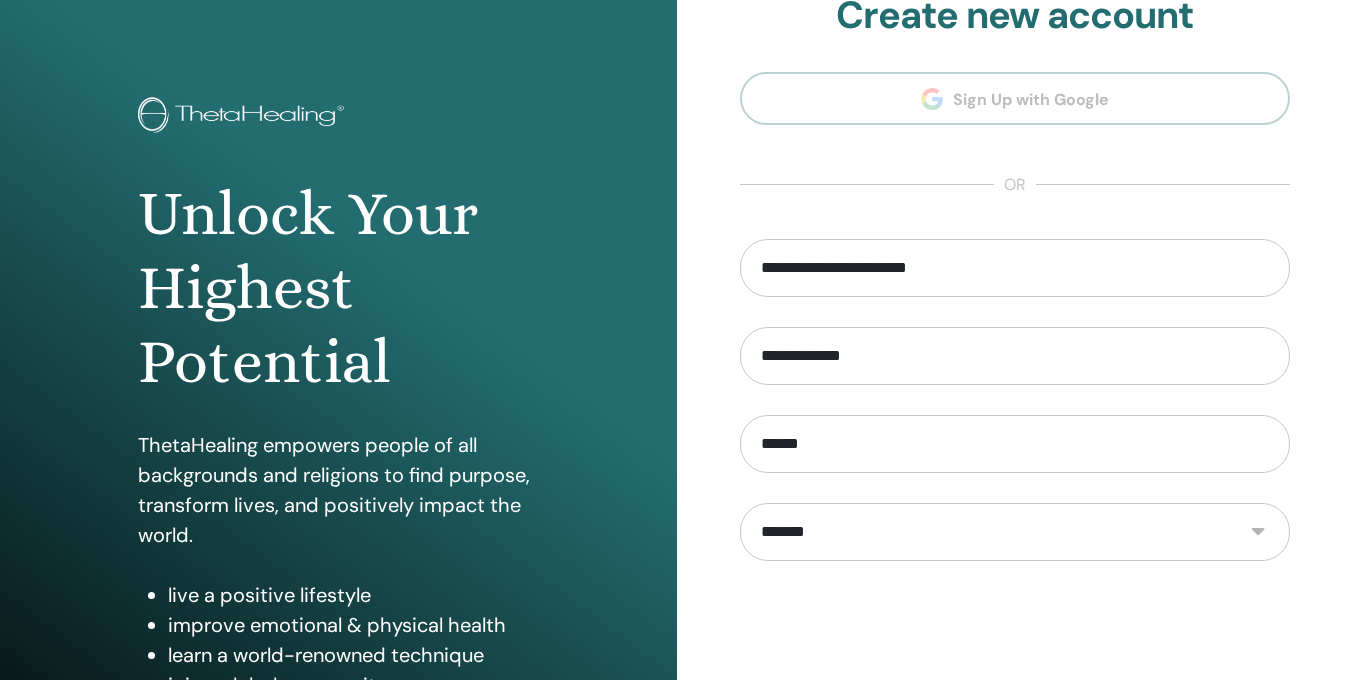 scroll, scrollTop: 280, scrollLeft: 0, axis: vertical 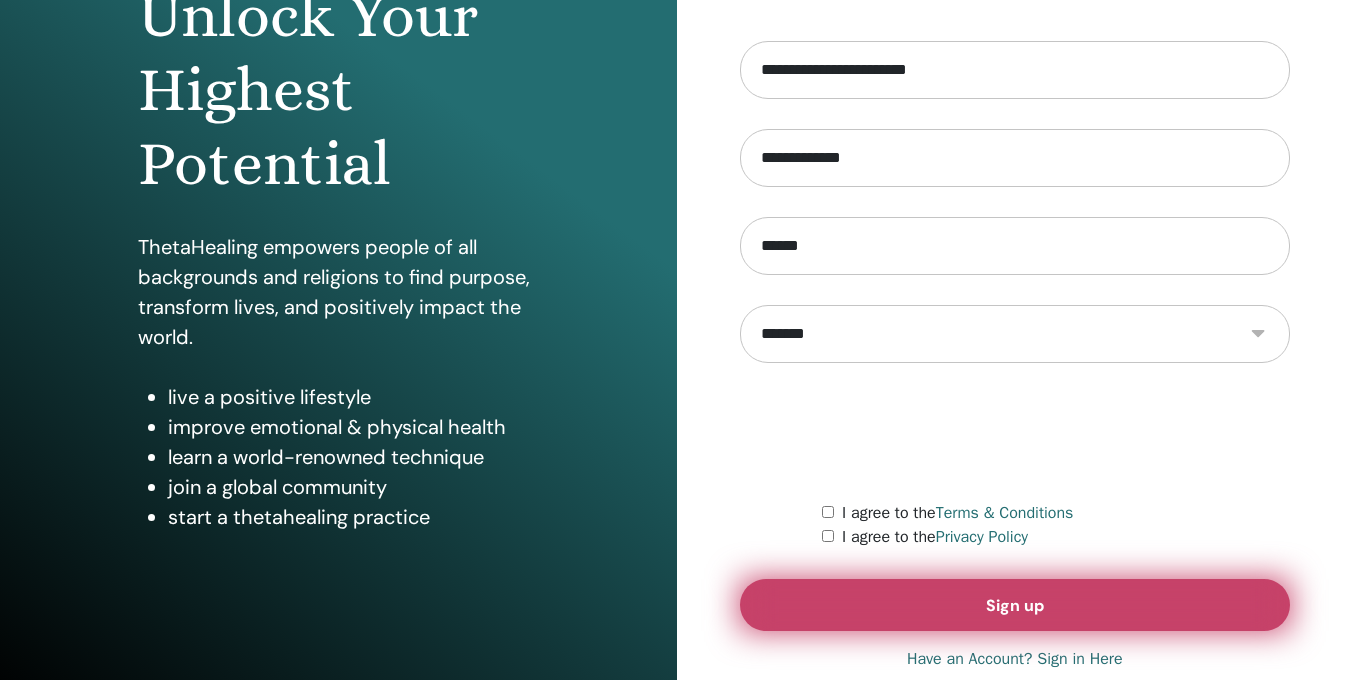 click on "Sign up" at bounding box center [1015, 605] 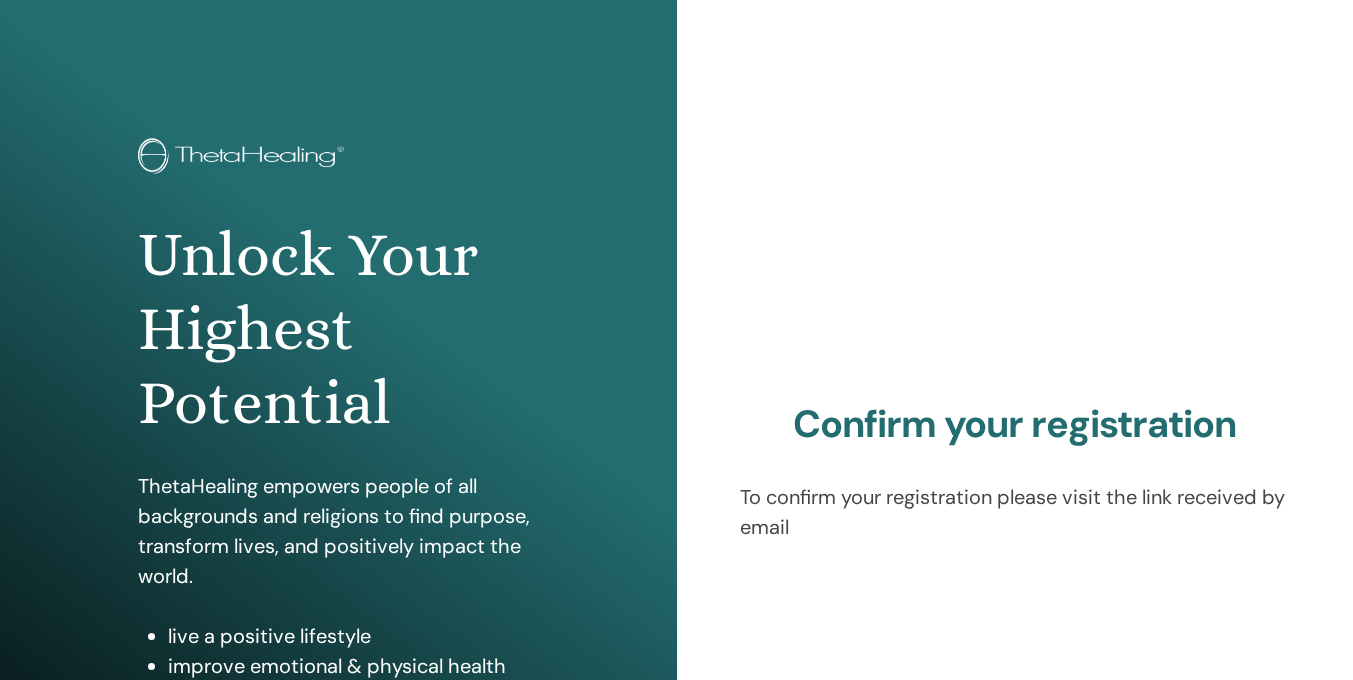 scroll, scrollTop: 0, scrollLeft: 0, axis: both 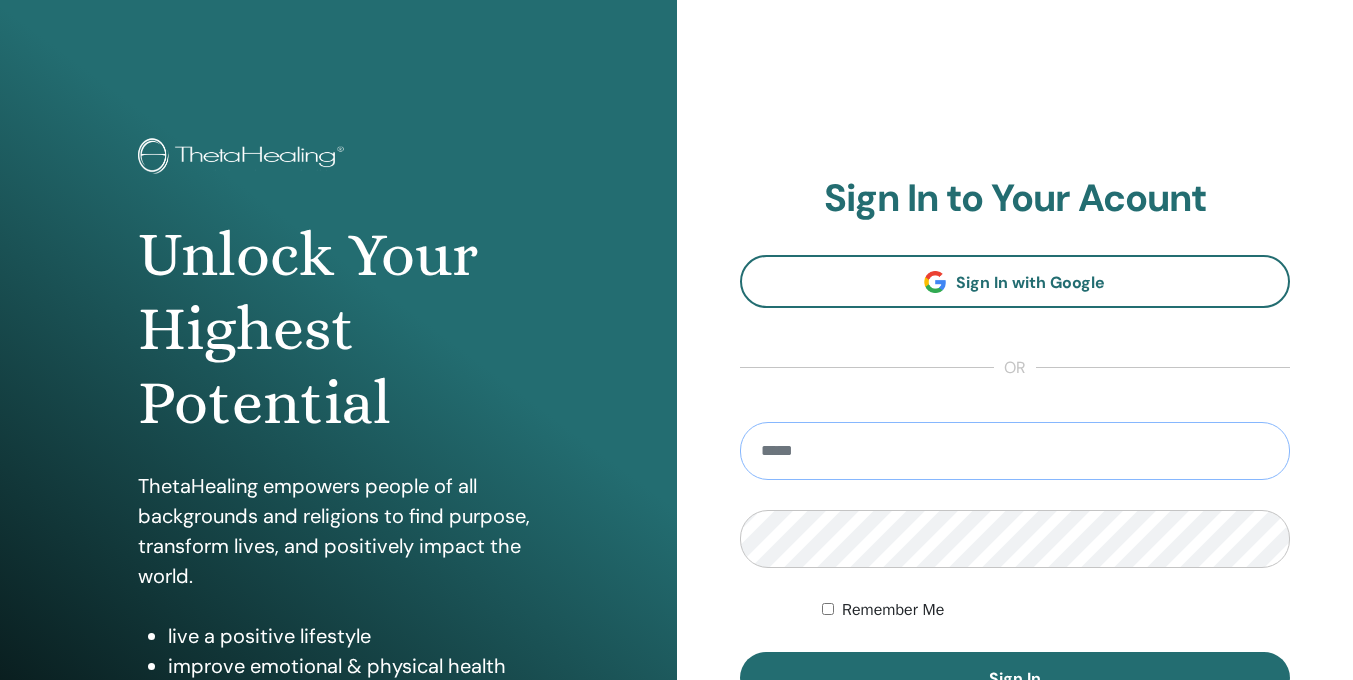 click at bounding box center (1015, 451) 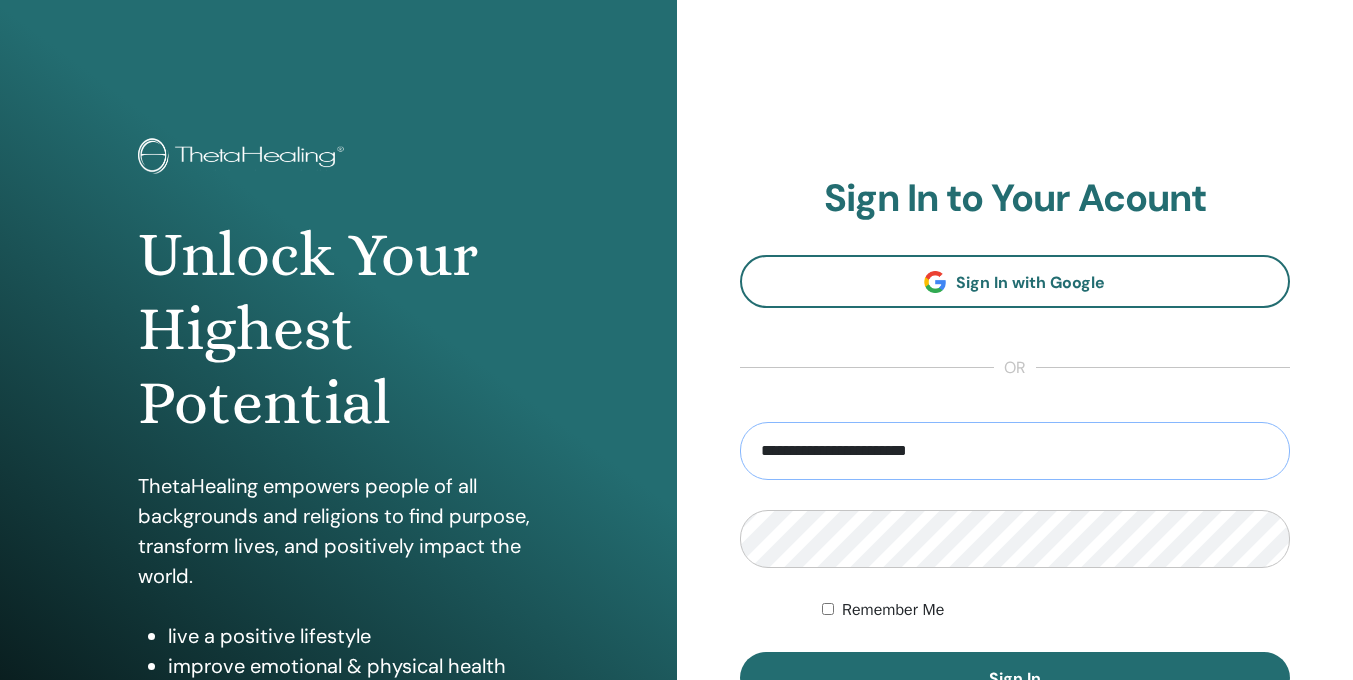 type on "**********" 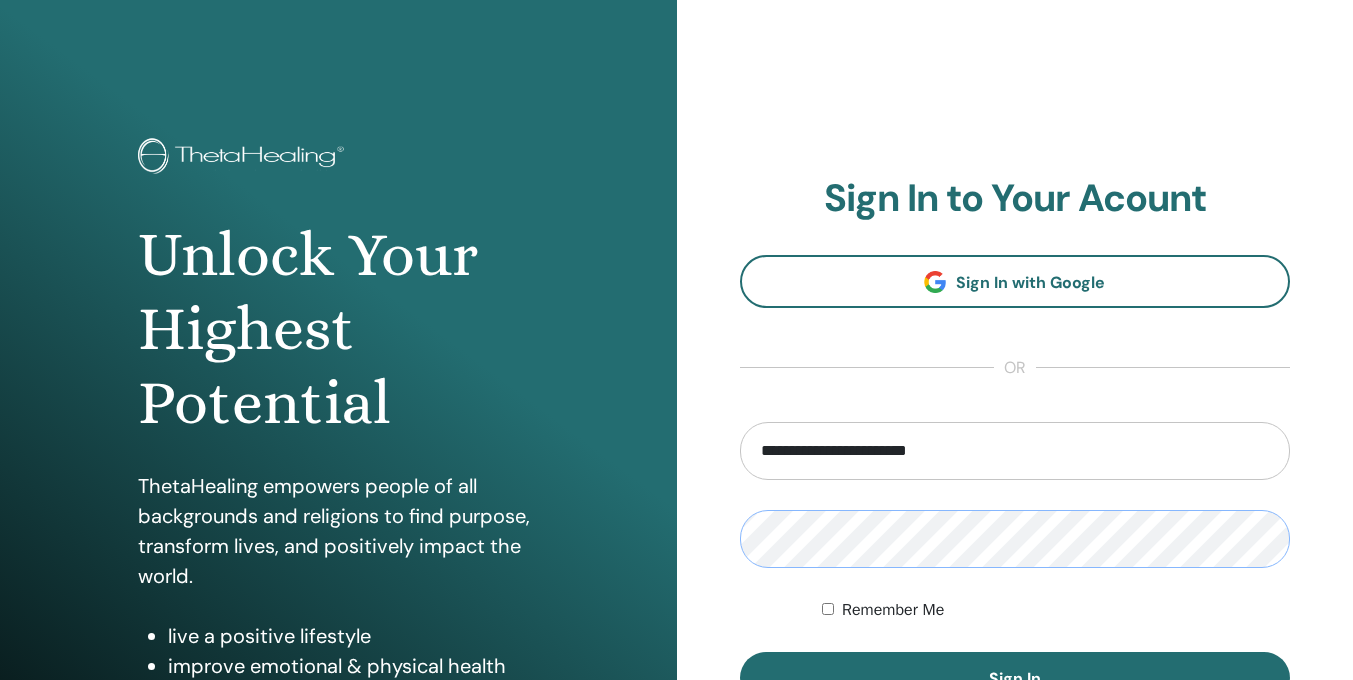 click on "Sign In" at bounding box center (1015, 678) 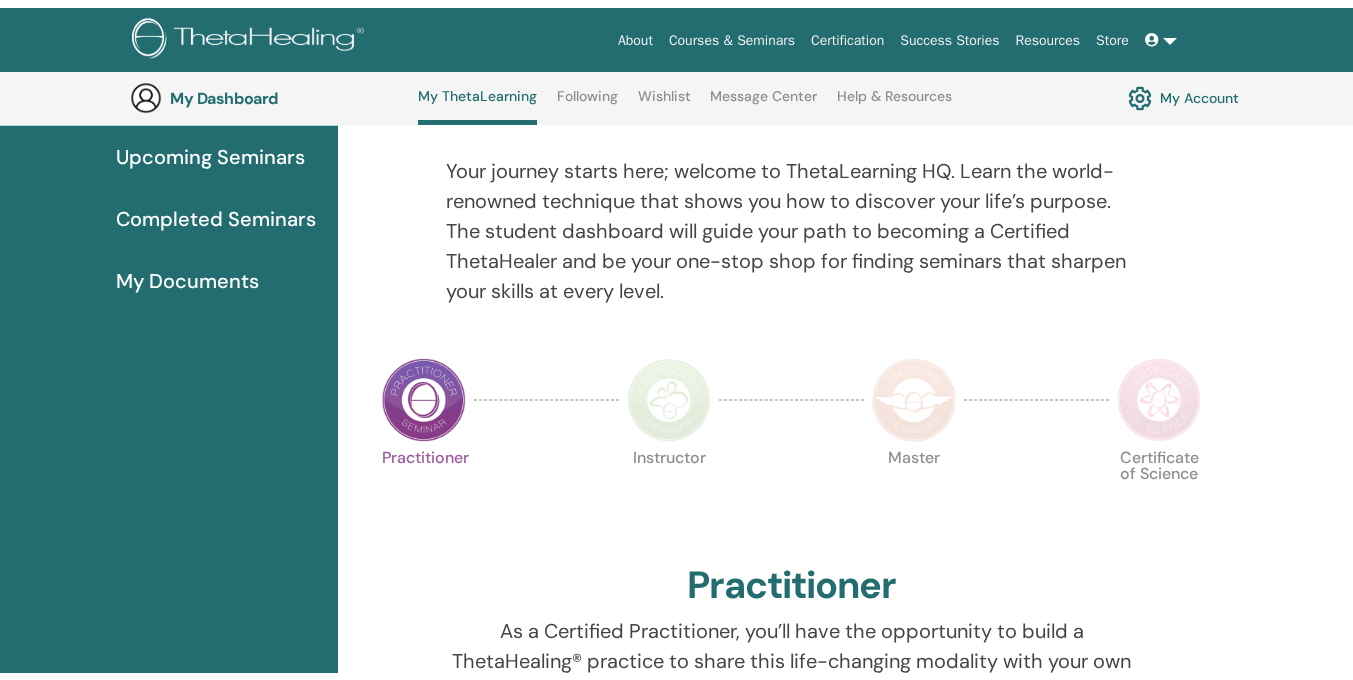 scroll, scrollTop: 0, scrollLeft: 0, axis: both 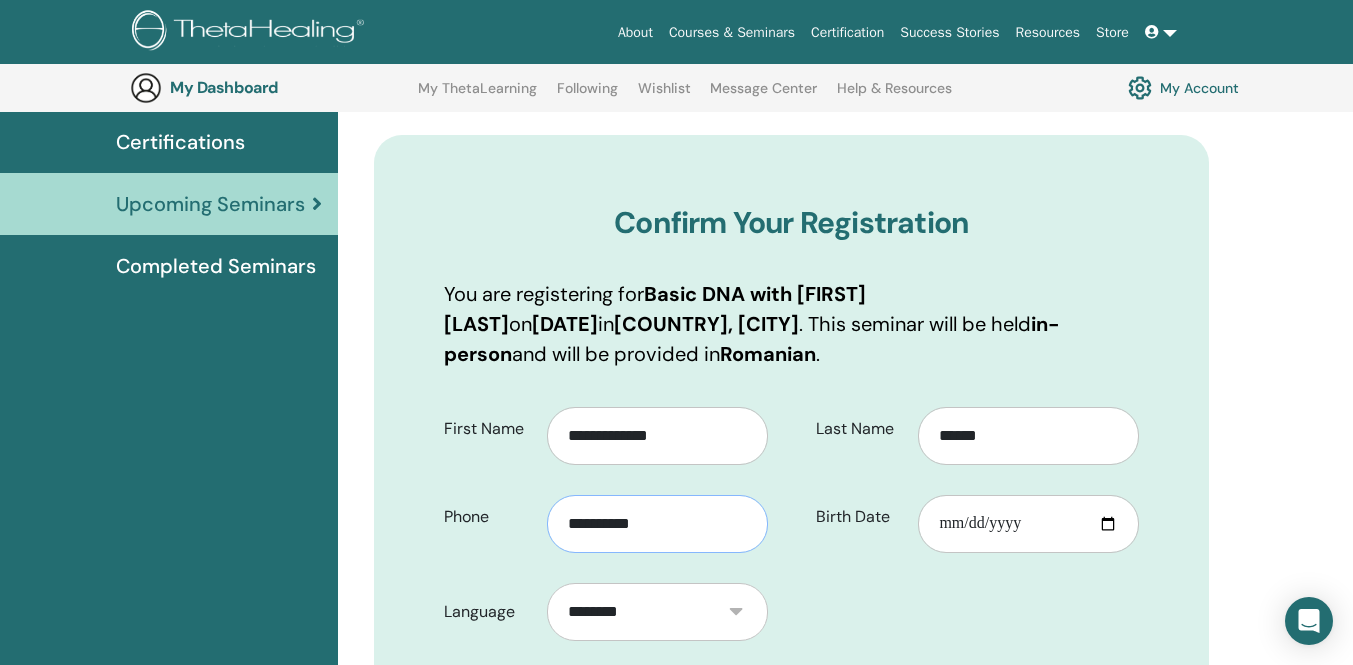 type on "**********" 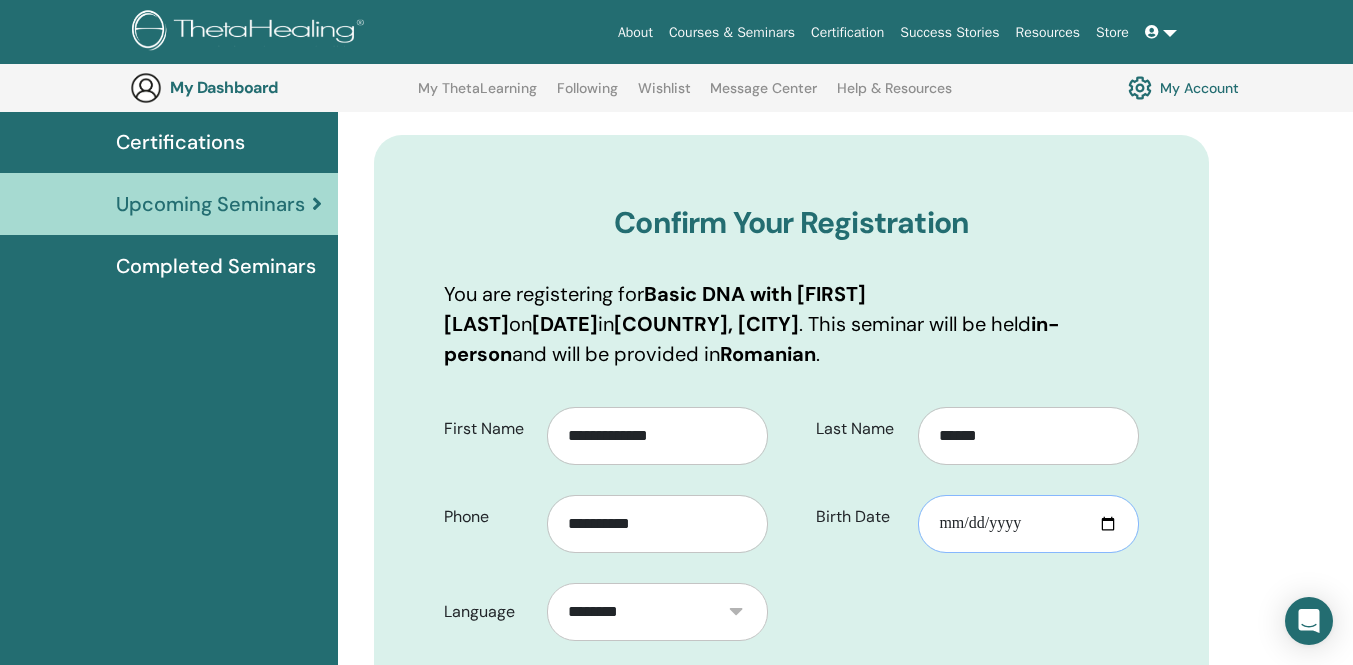 click on "Birth Date" at bounding box center (1028, 524) 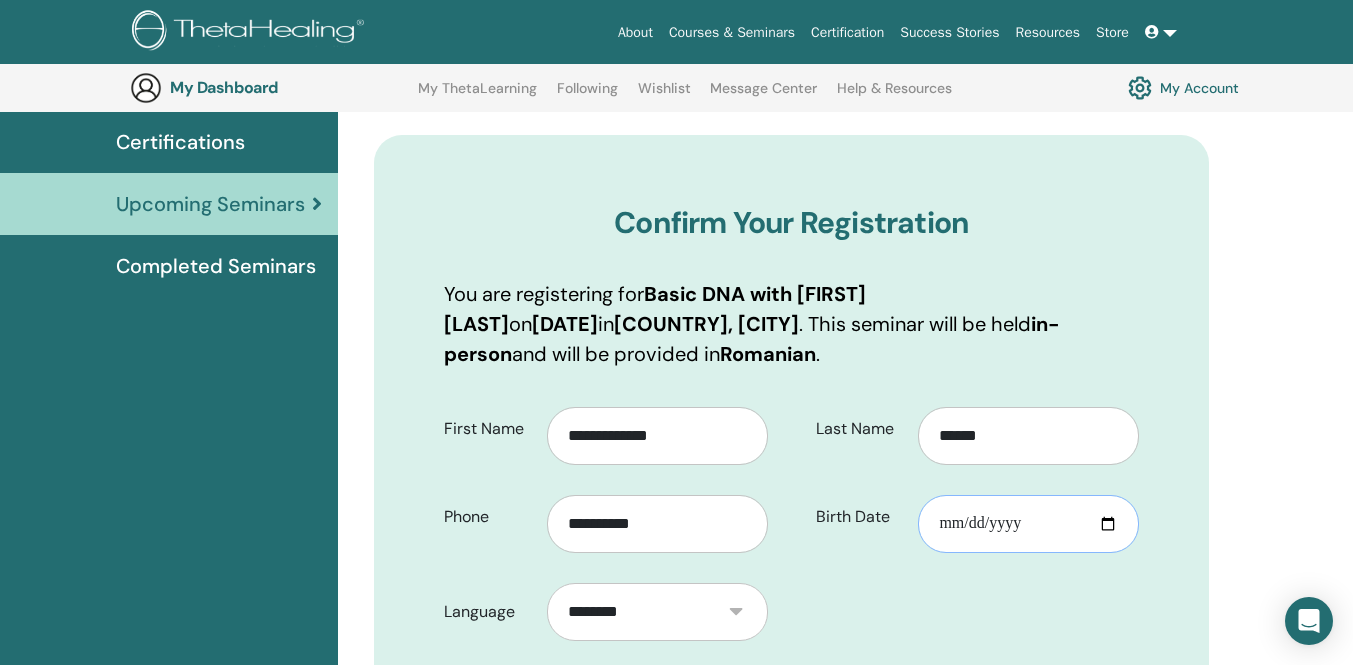 click on "Birth Date" at bounding box center [1028, 524] 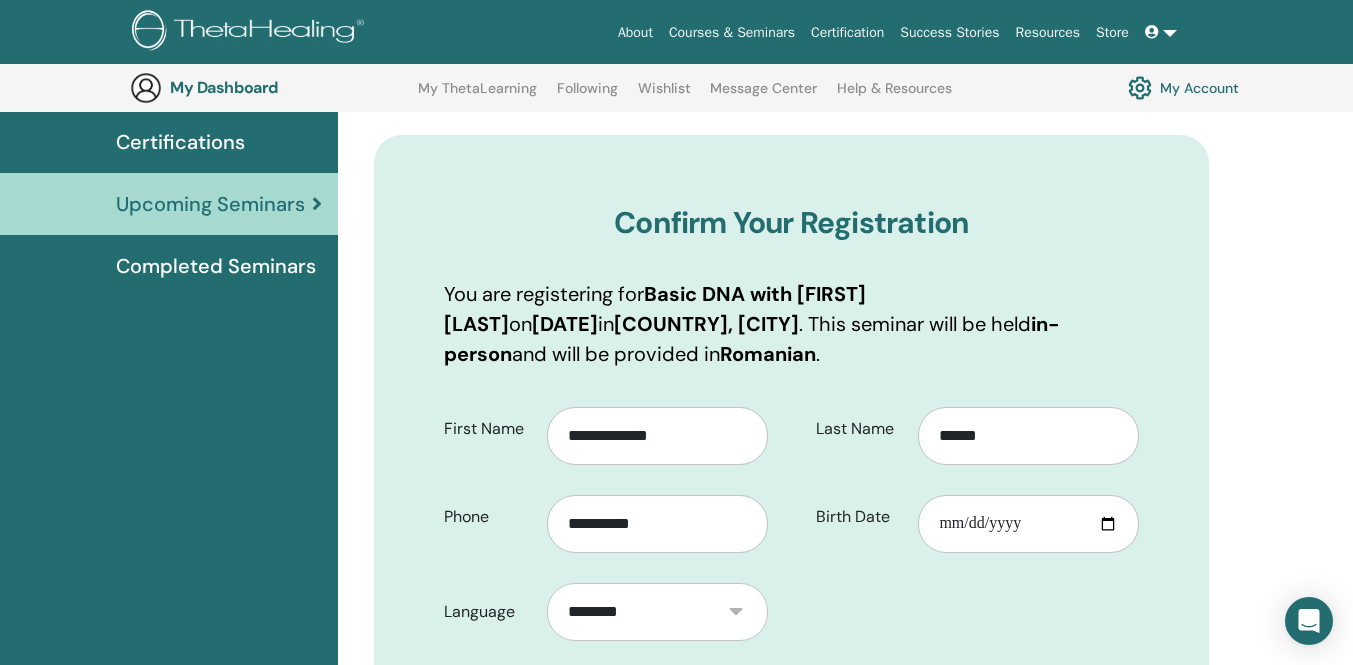 click on "**********" at bounding box center [791, 791] 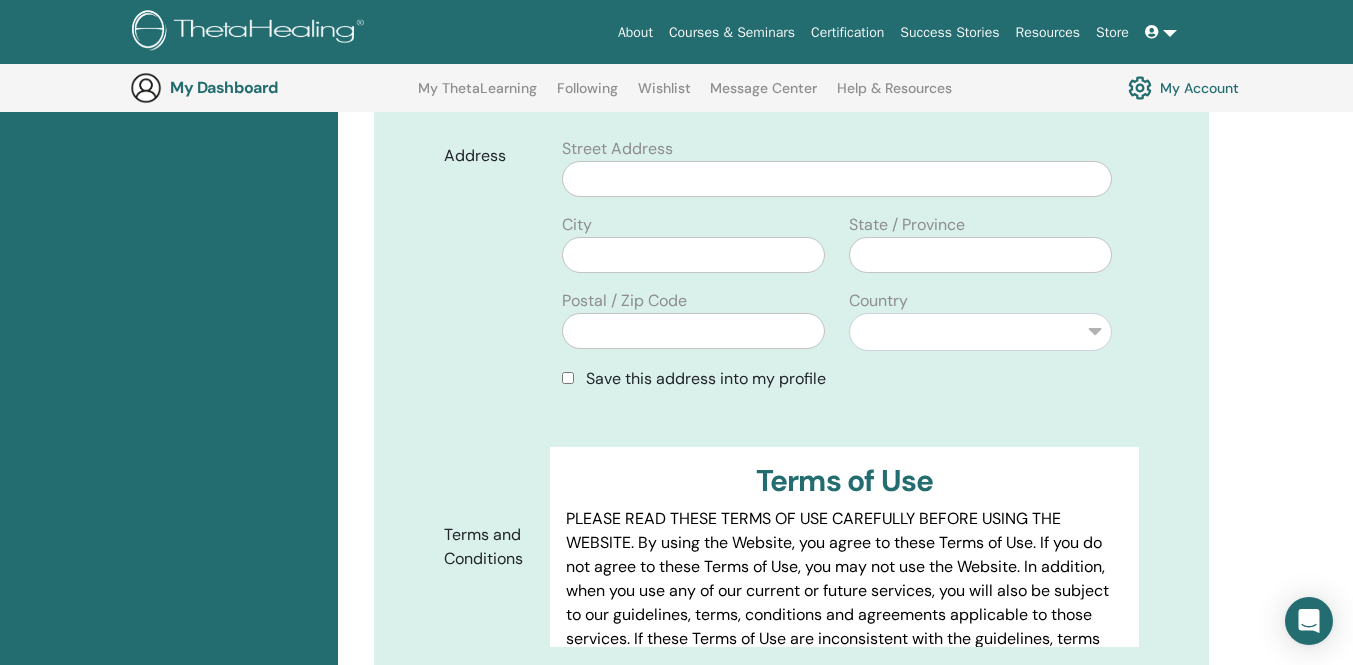 scroll, scrollTop: 647, scrollLeft: 0, axis: vertical 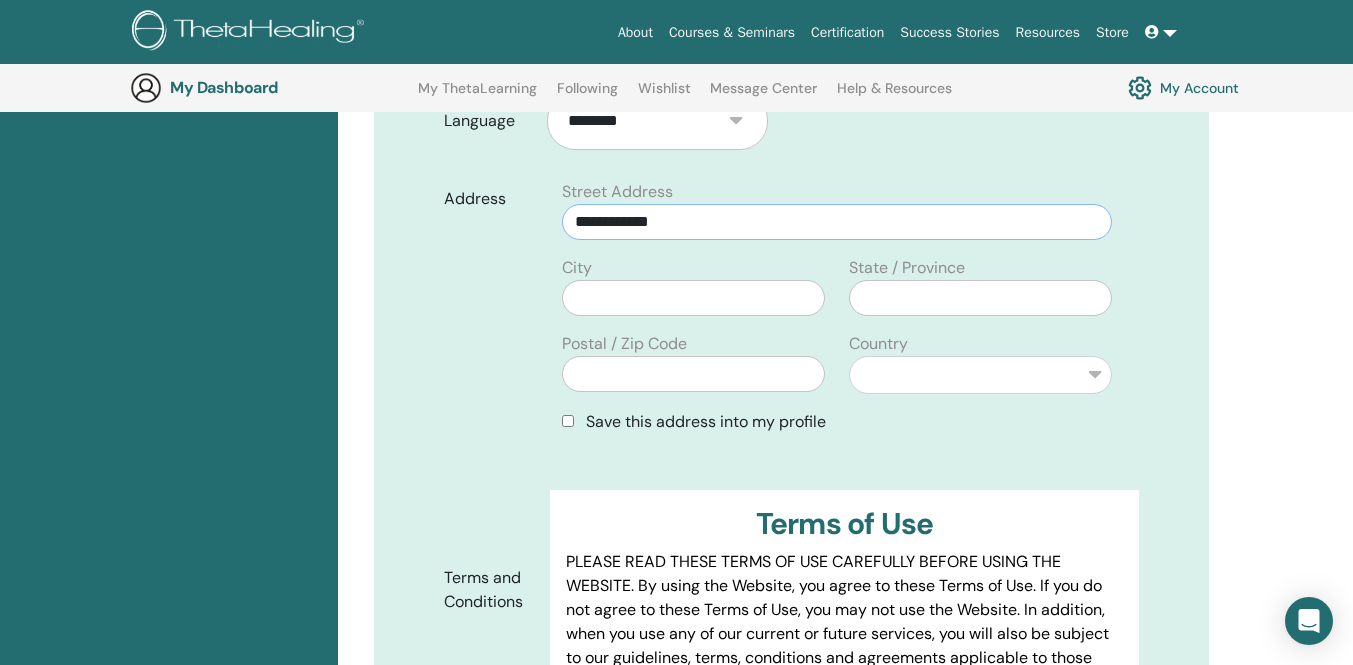 type on "**********" 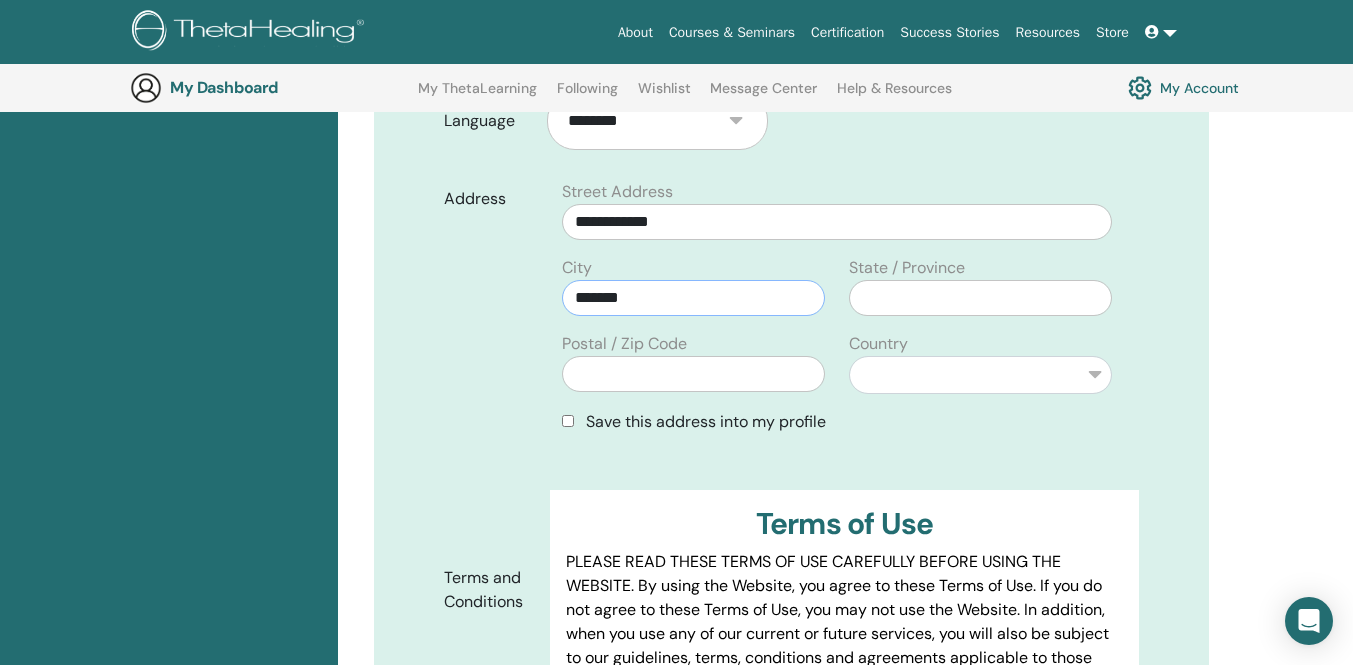 type on "*******" 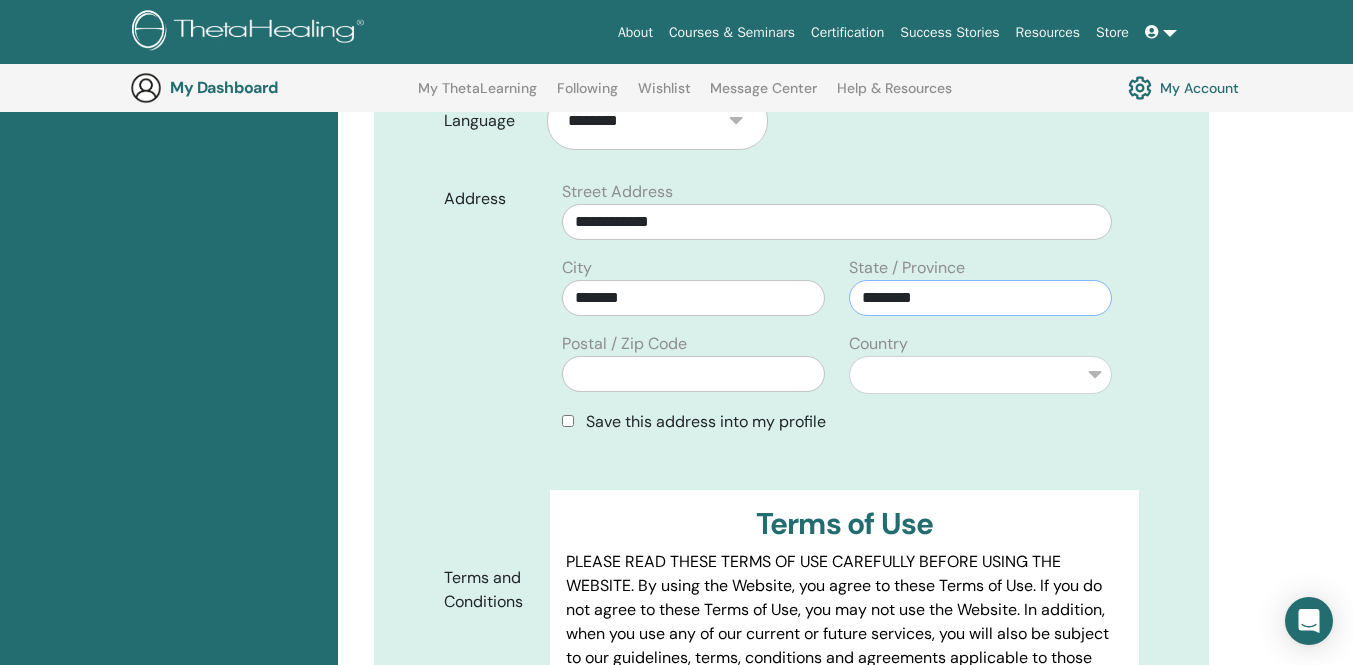 type on "********" 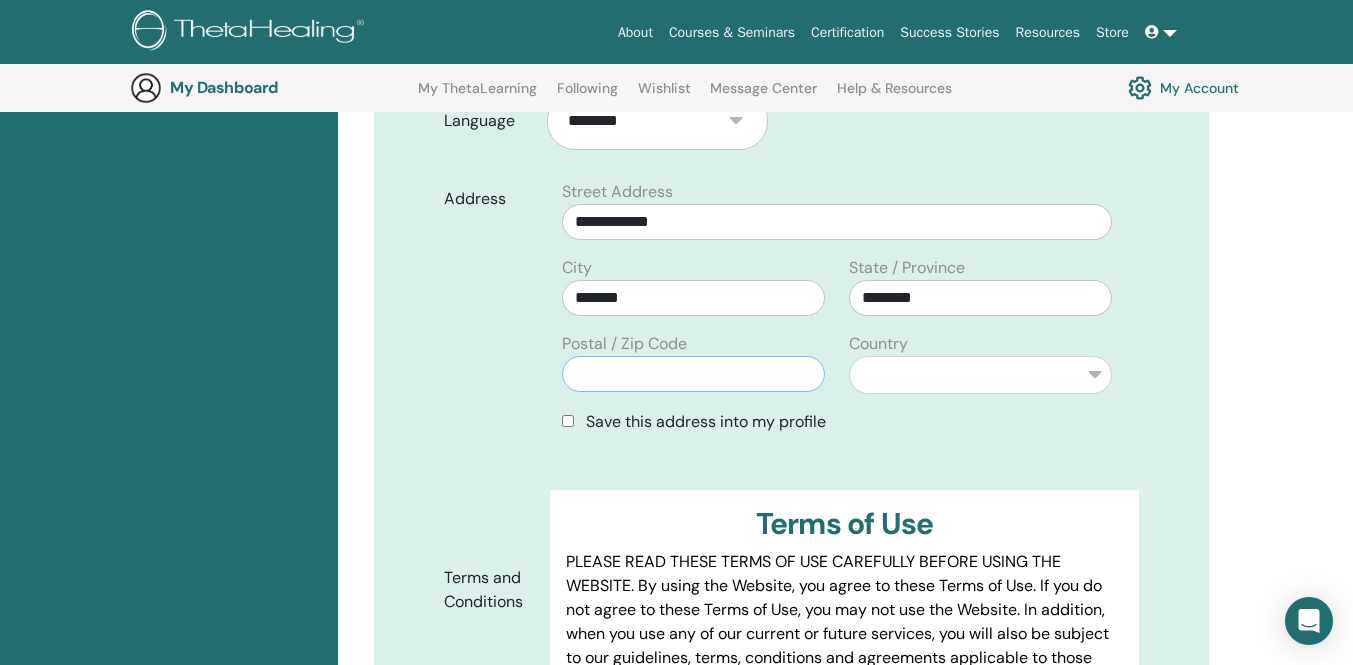 type on "*" 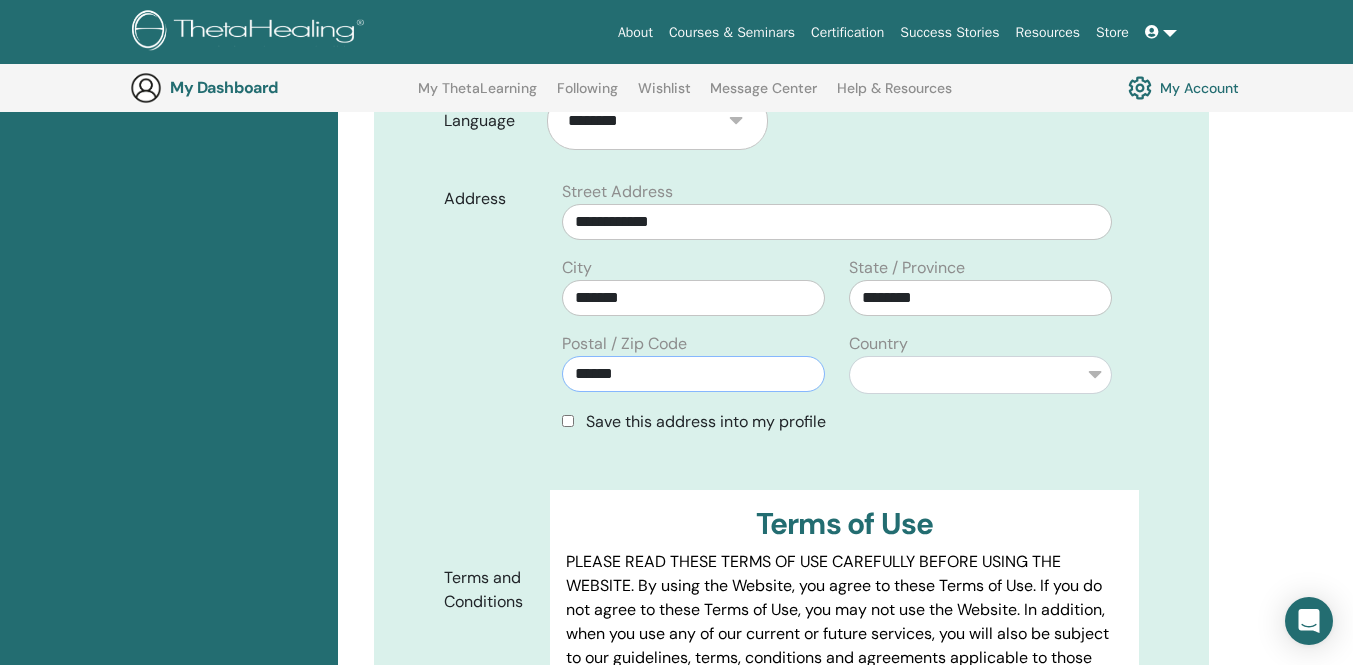 type on "******" 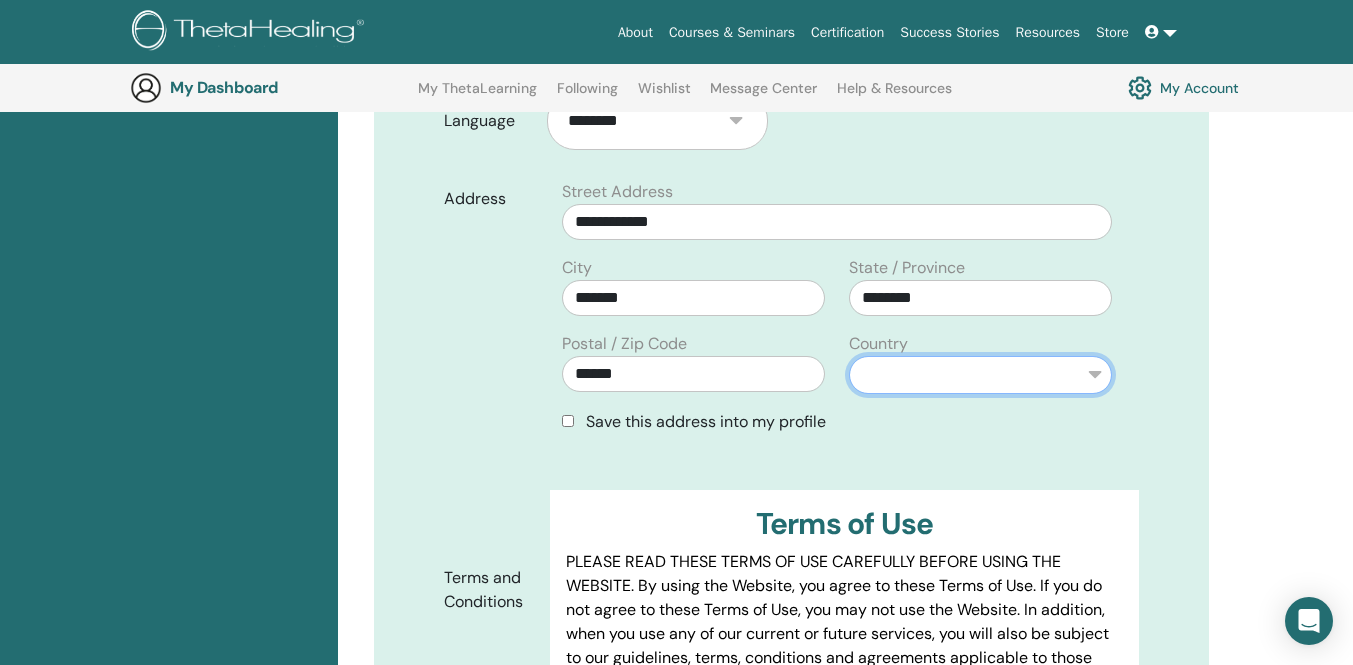 select on "***" 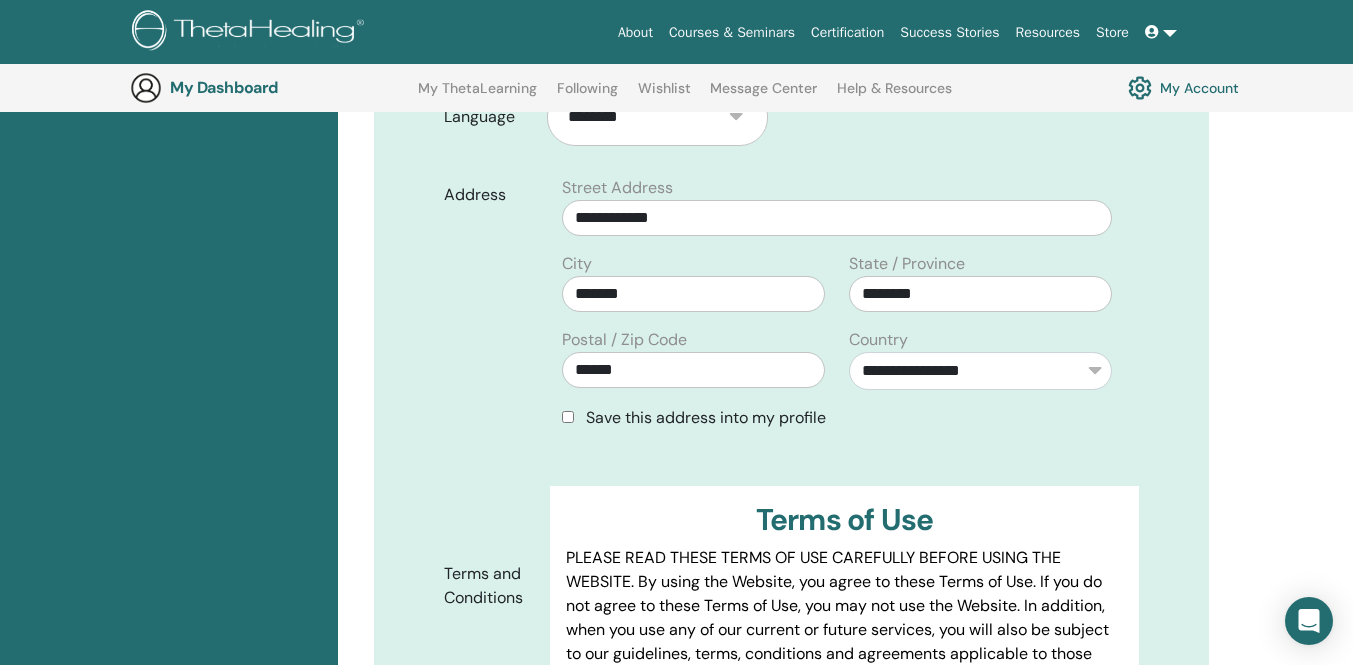 scroll, scrollTop: 716, scrollLeft: 0, axis: vertical 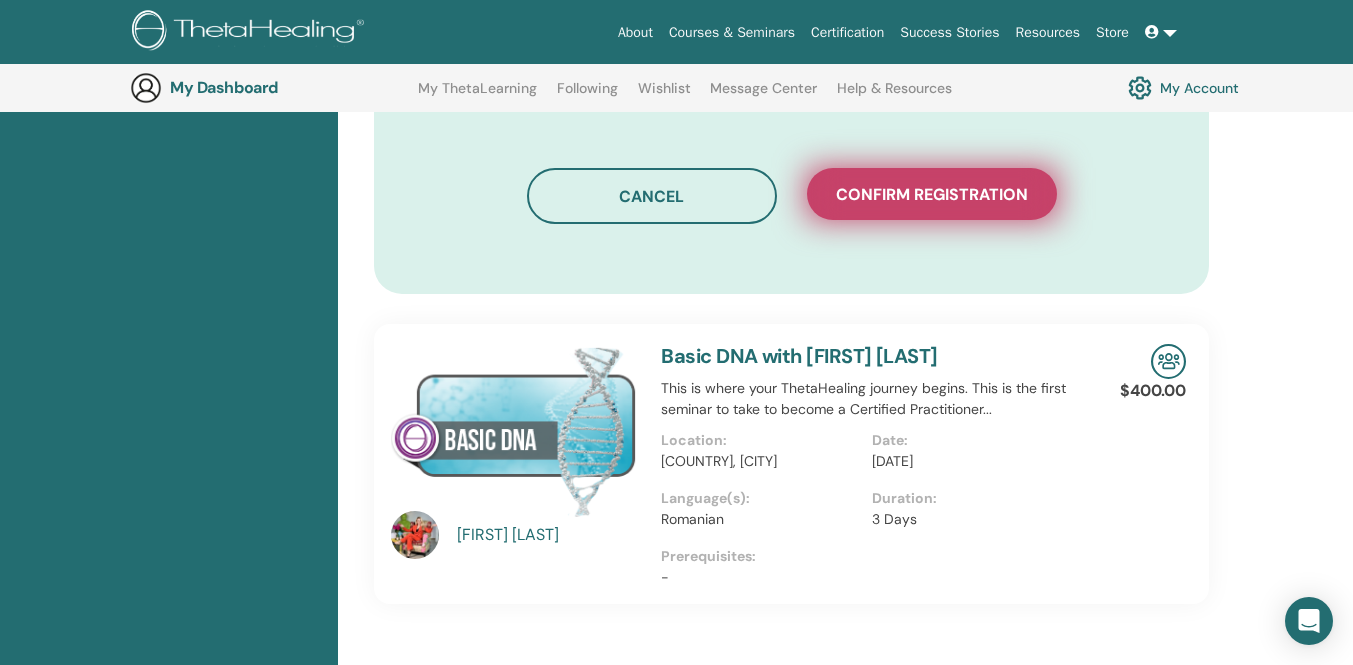 click on "Confirm registration" at bounding box center [932, 194] 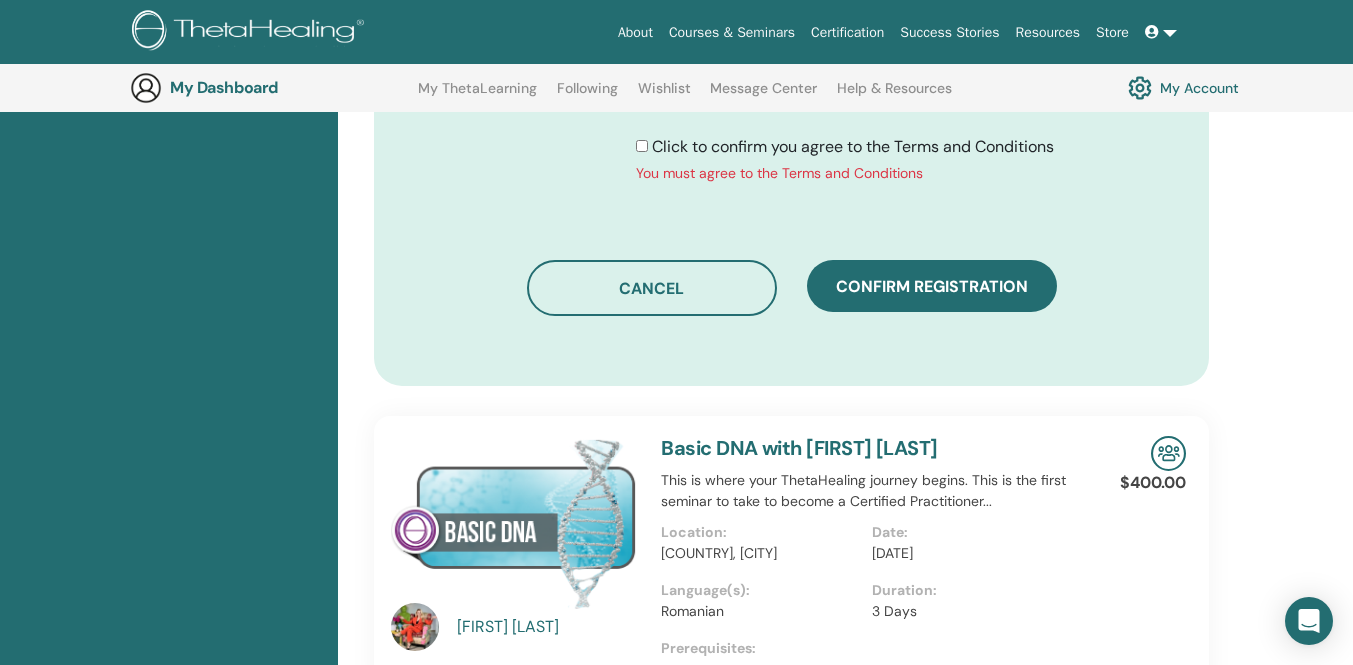 scroll, scrollTop: 1104, scrollLeft: 0, axis: vertical 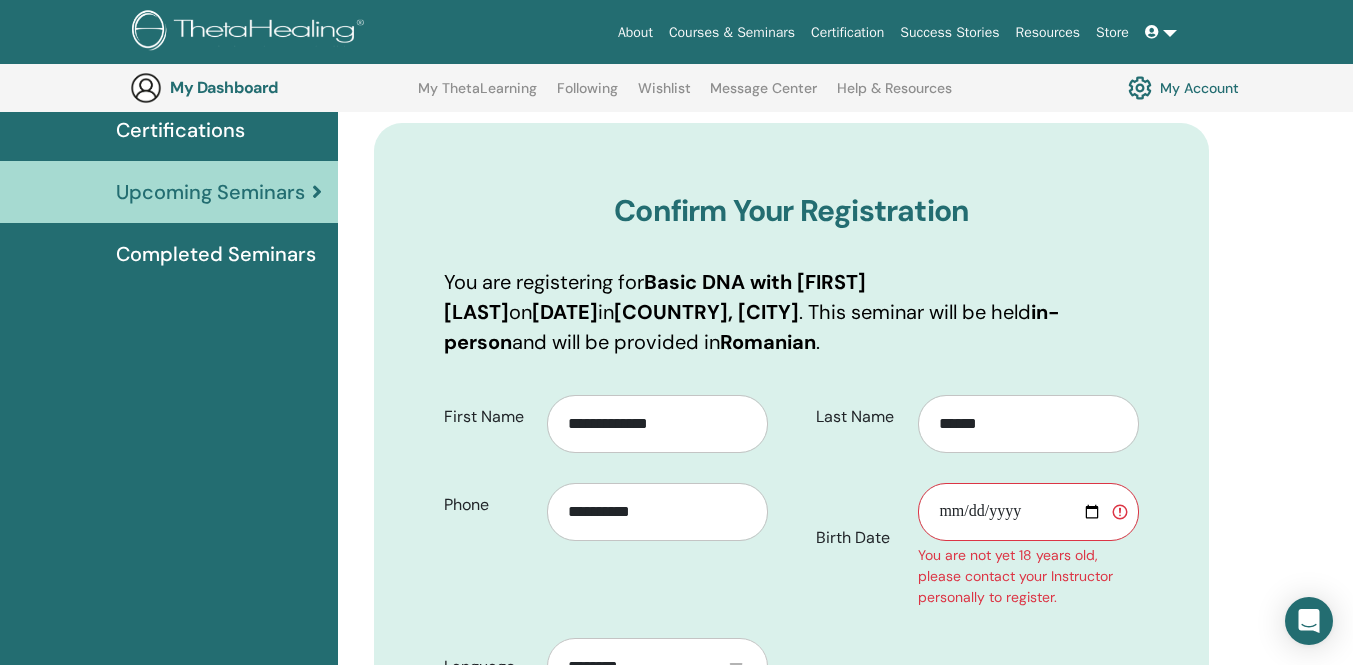 click on "Birth Date" at bounding box center (1028, 512) 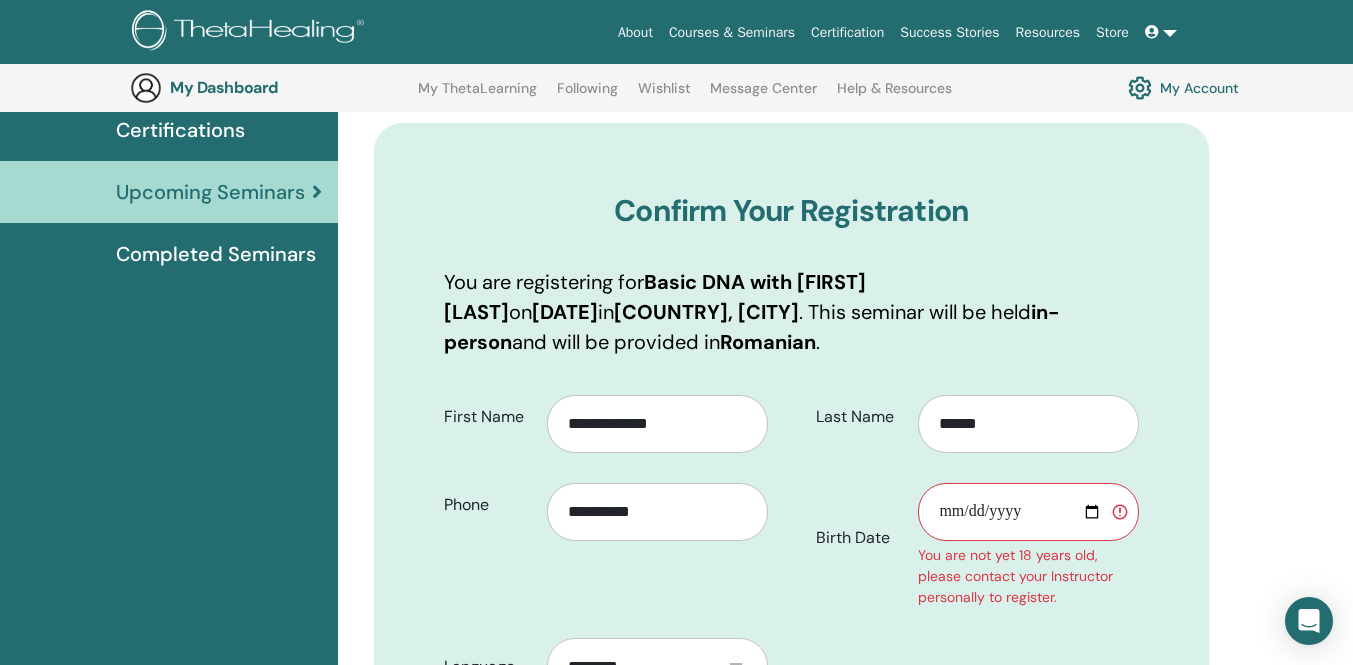 type on "**********" 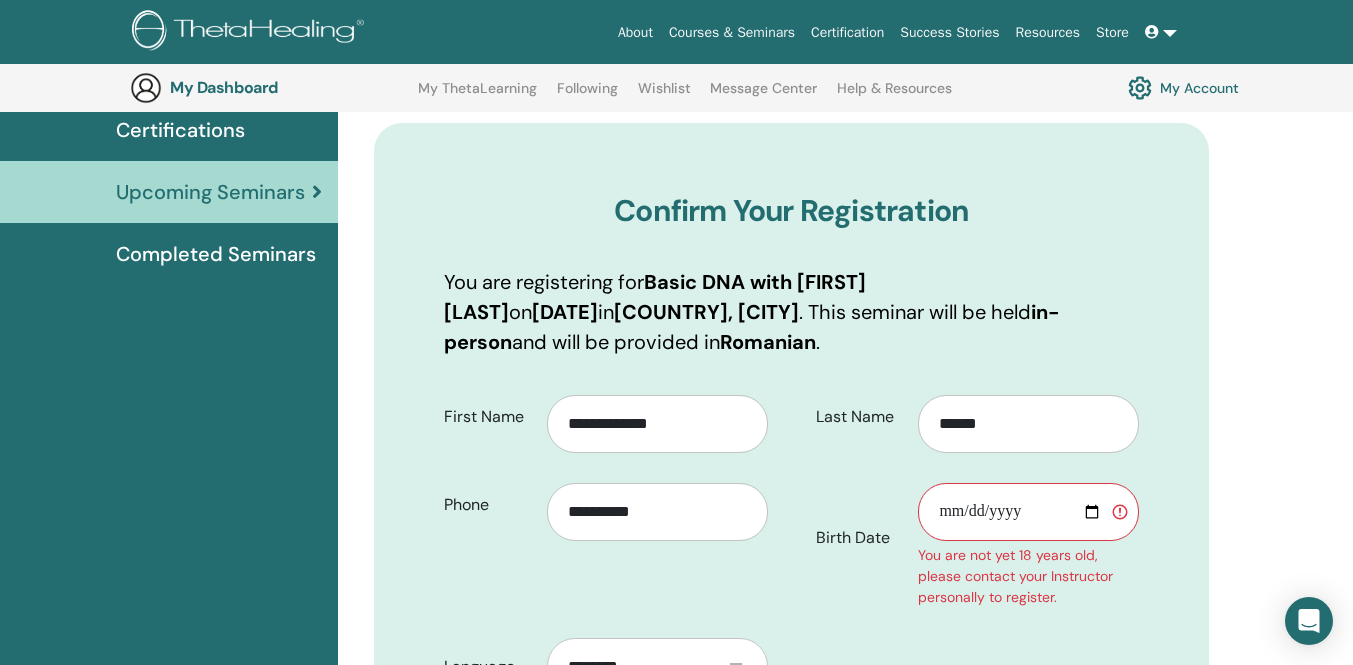 click on "**********" at bounding box center (791, 825) 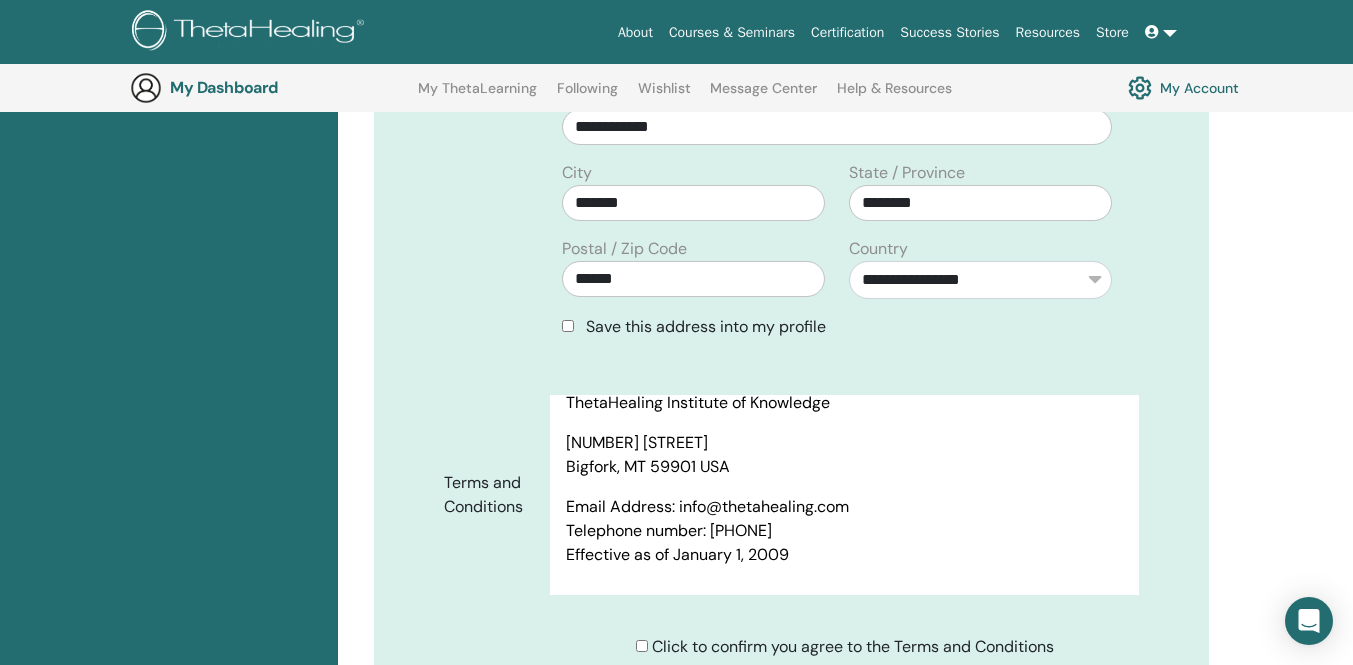 scroll, scrollTop: 1058, scrollLeft: 0, axis: vertical 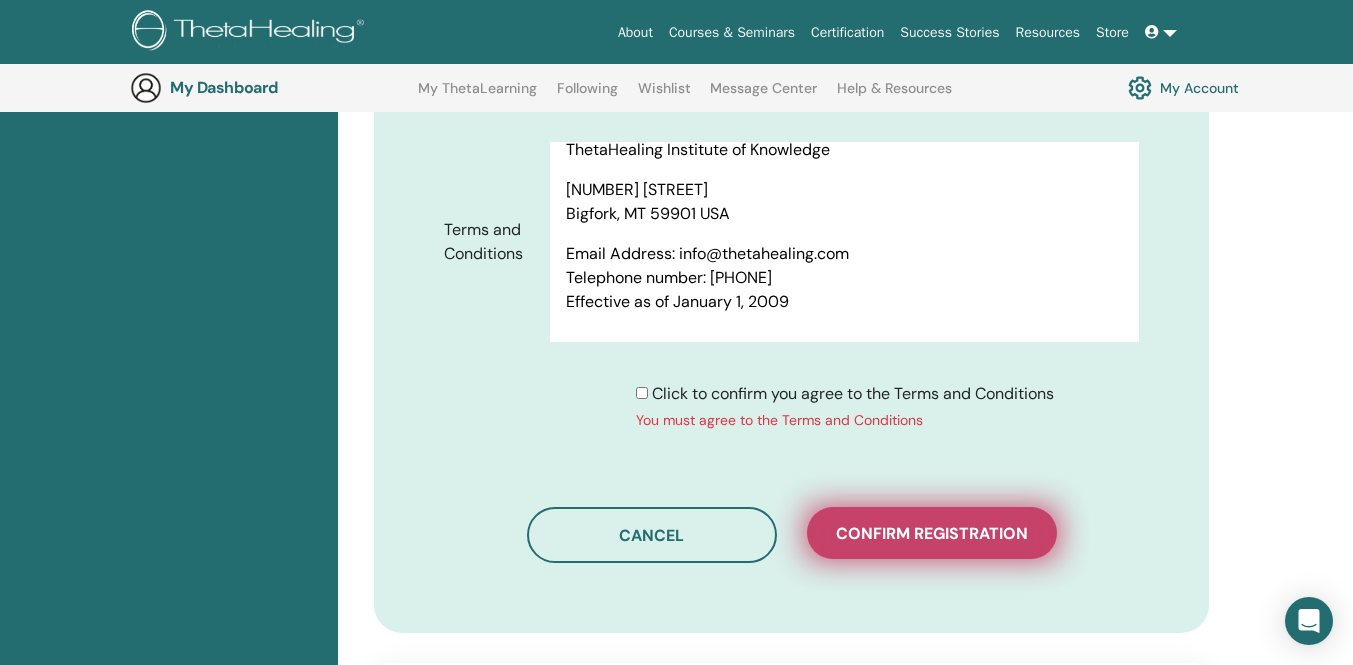 click on "Confirm registration" at bounding box center (932, 533) 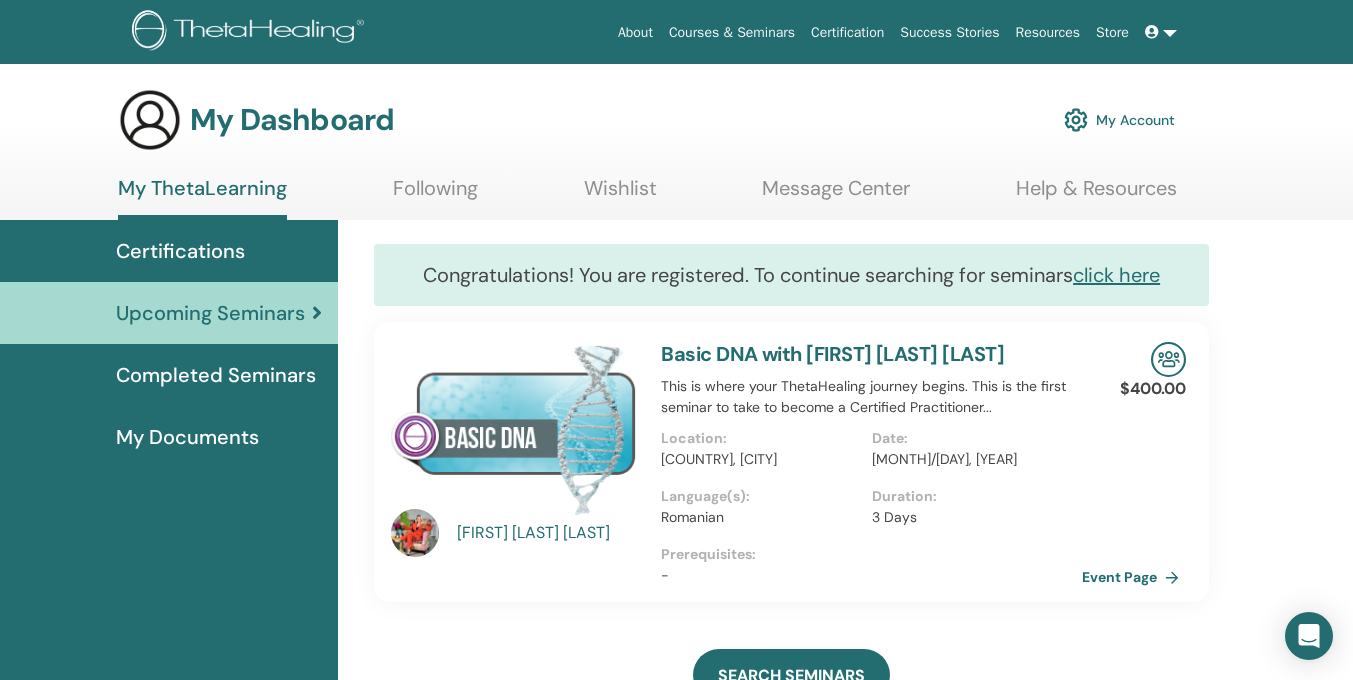 scroll, scrollTop: 4, scrollLeft: 0, axis: vertical 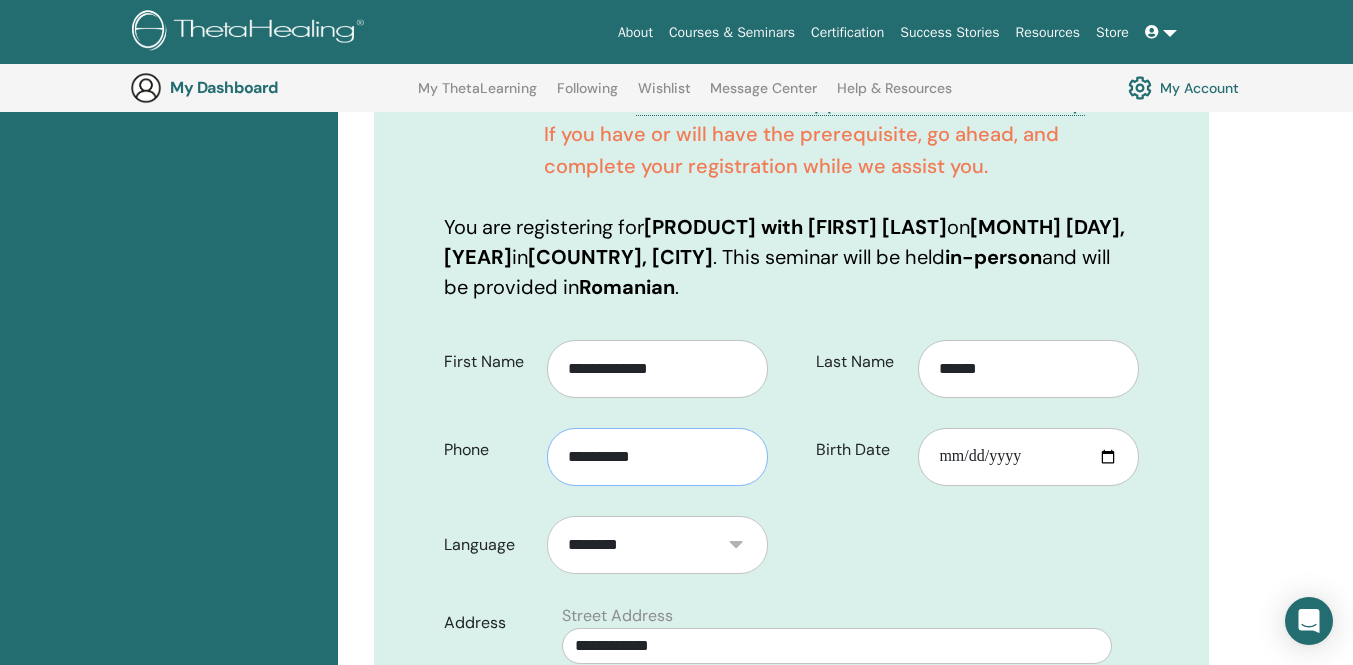 type on "**********" 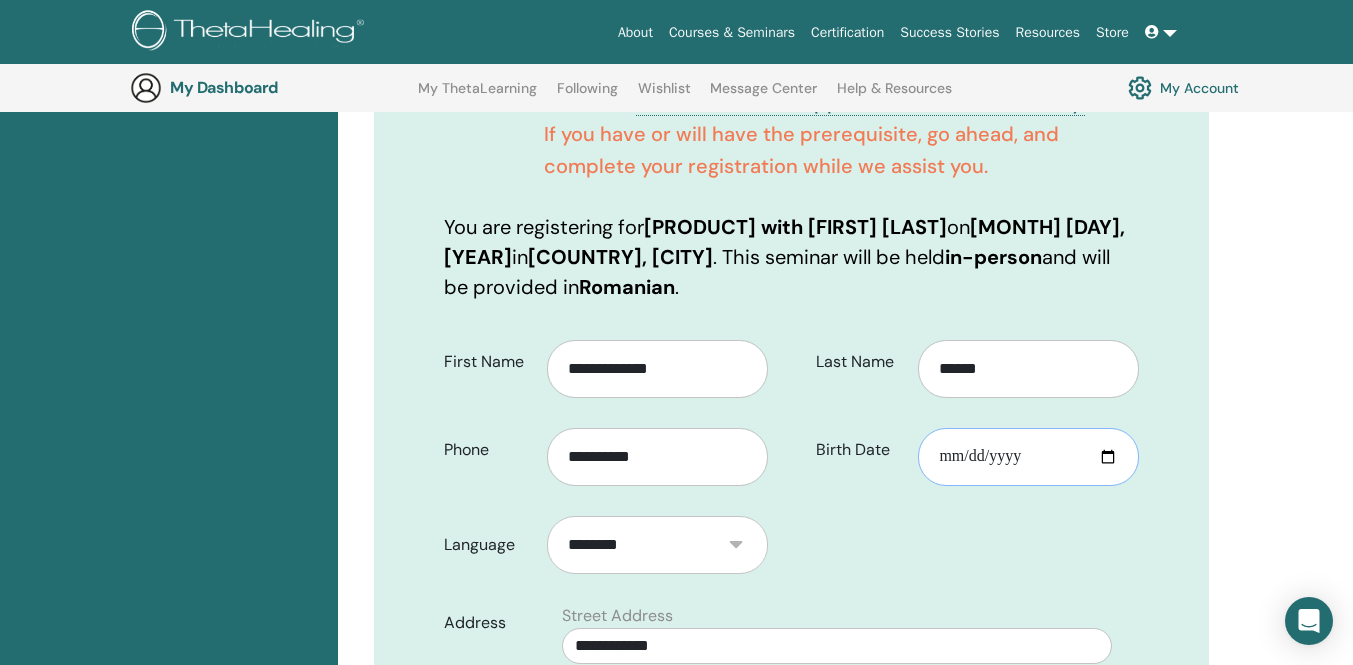 click on "Birth Date" at bounding box center [1028, 457] 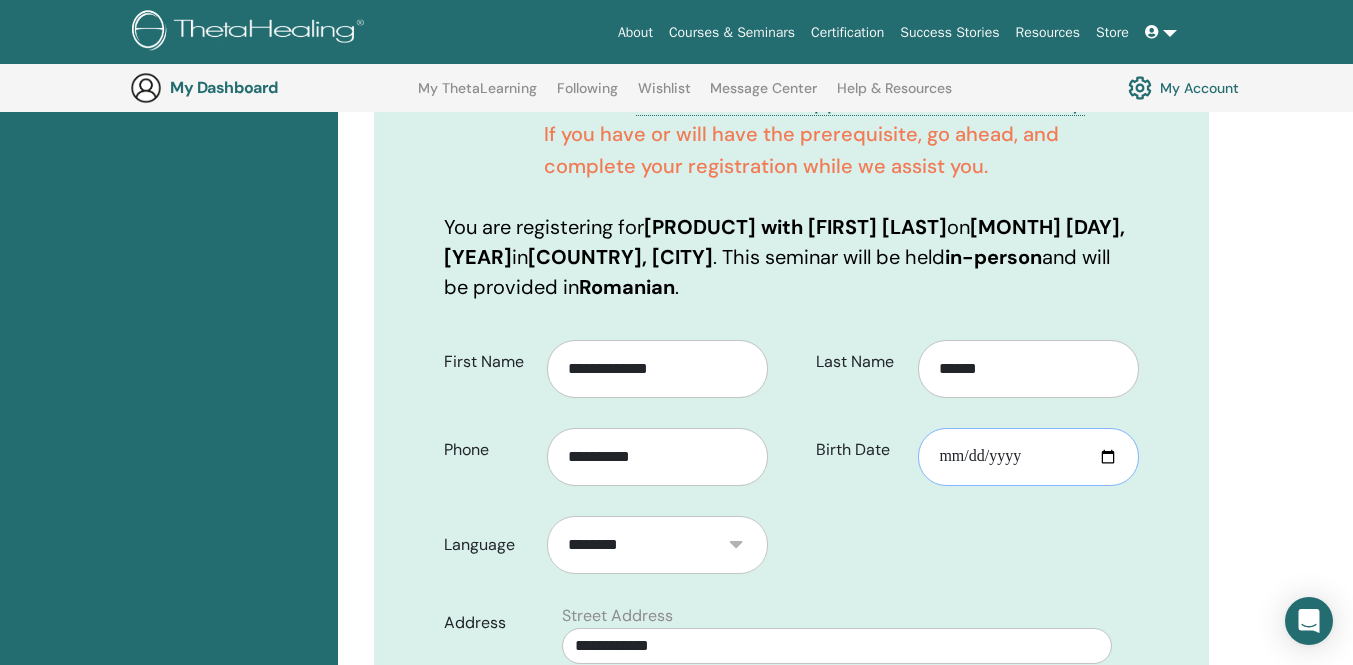 type on "**********" 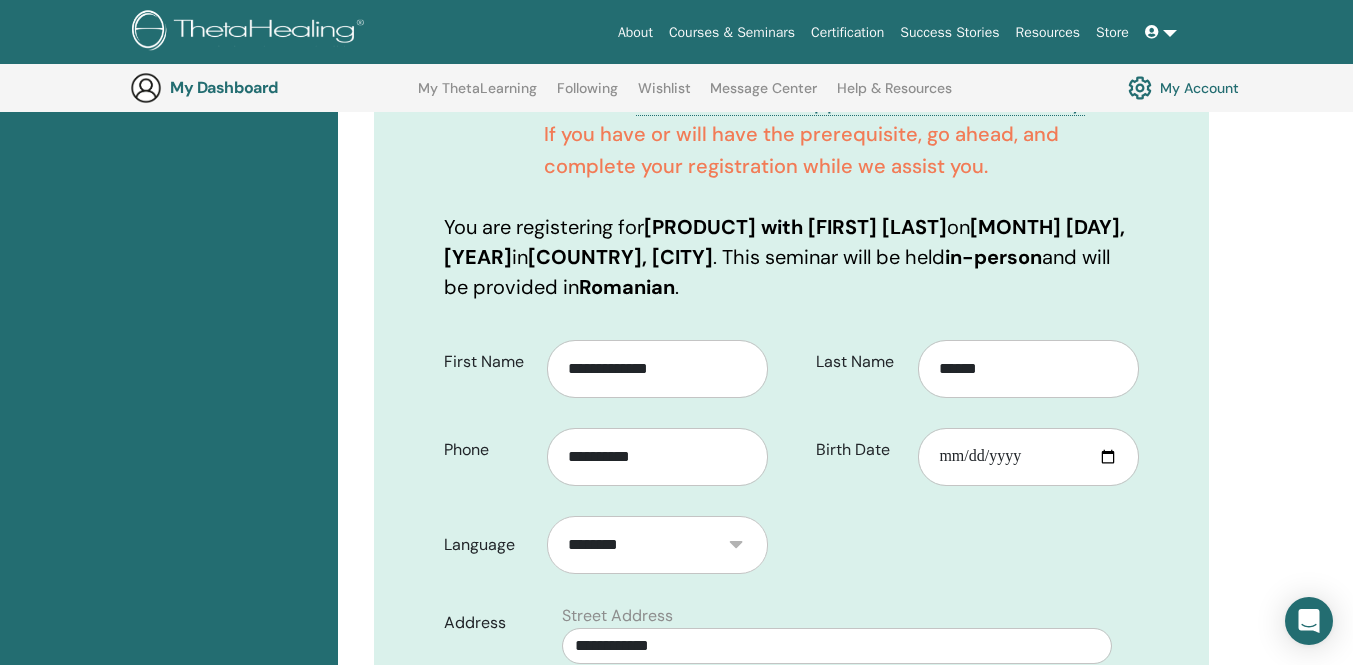 click on "**********" at bounding box center [791, 630] 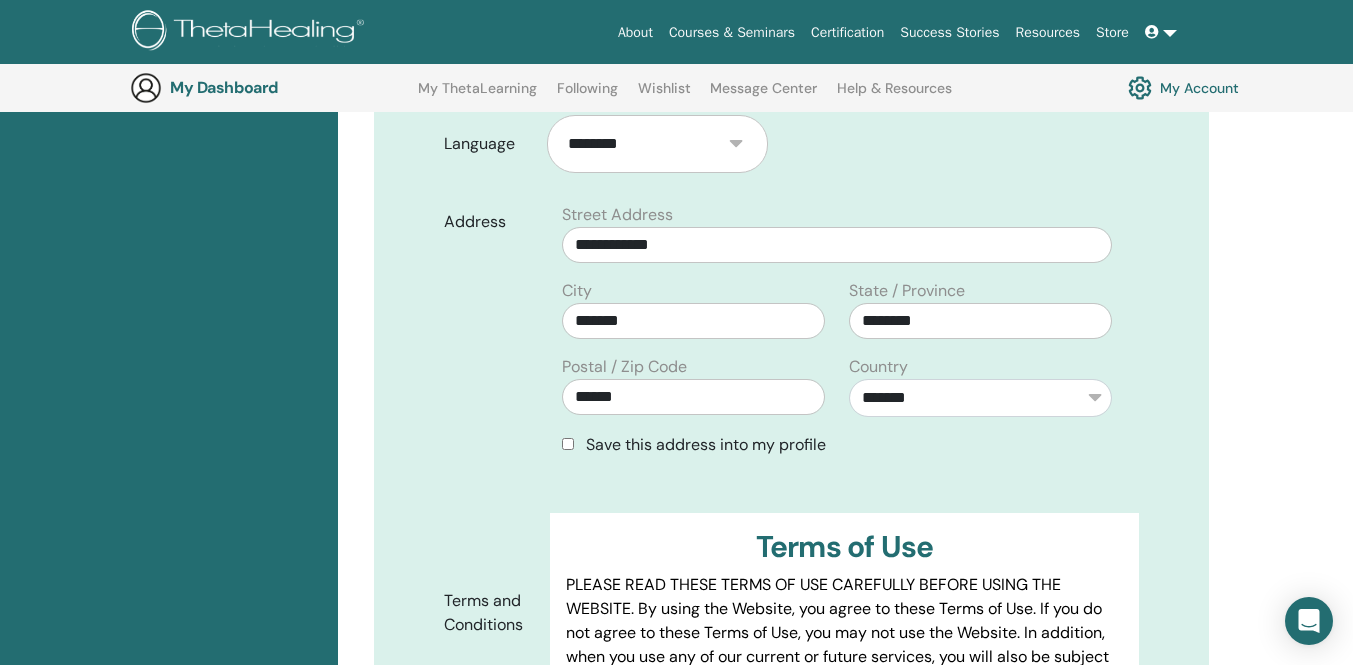 scroll, scrollTop: 848, scrollLeft: 0, axis: vertical 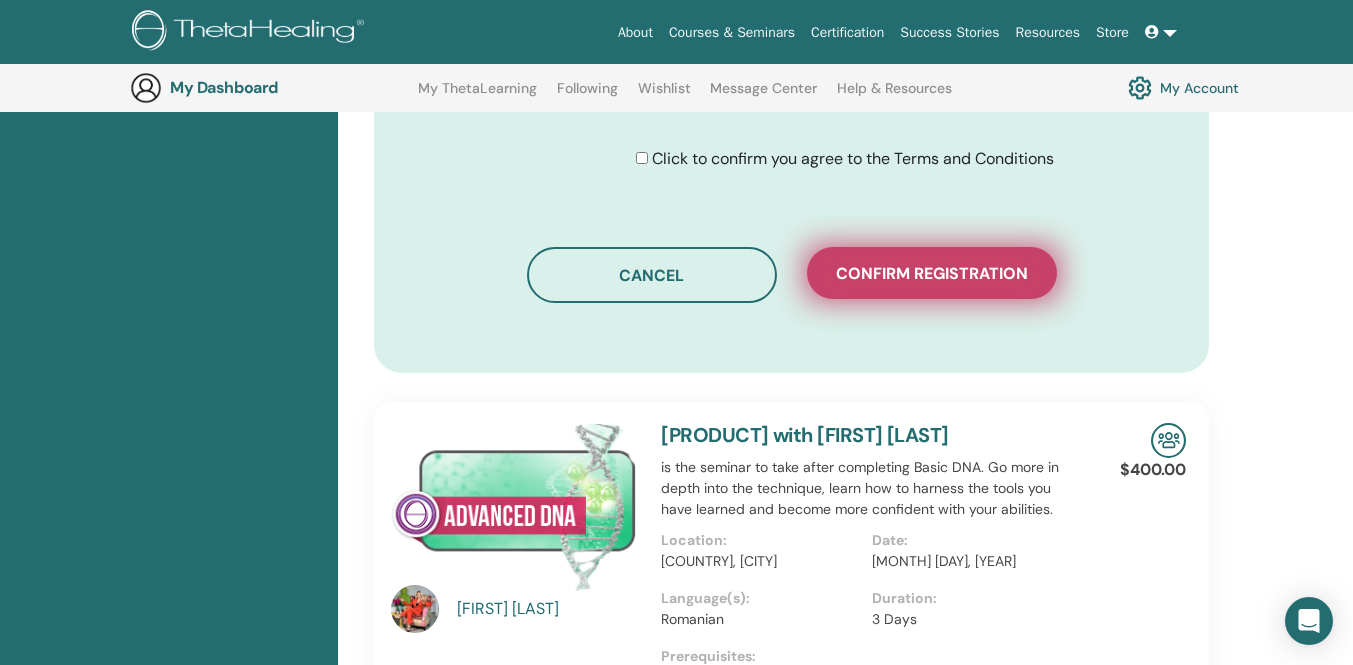 click on "Confirm registration" at bounding box center (932, 273) 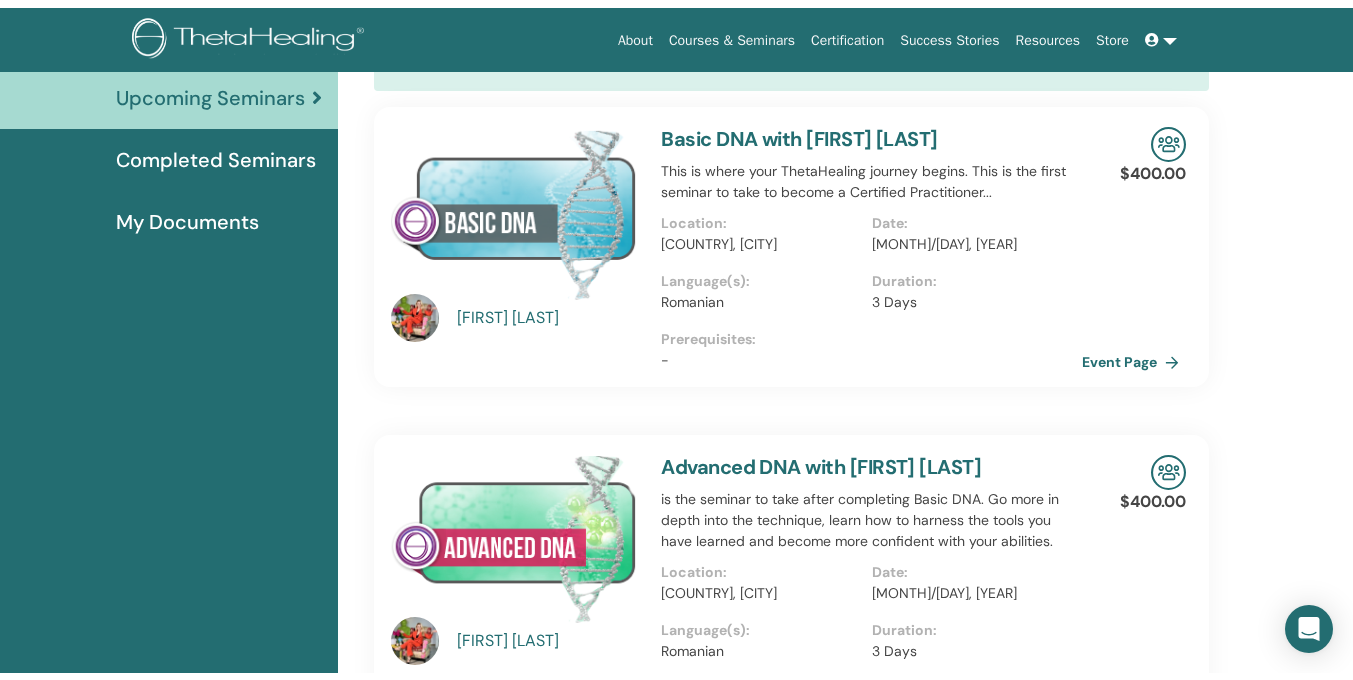 scroll, scrollTop: 3, scrollLeft: 0, axis: vertical 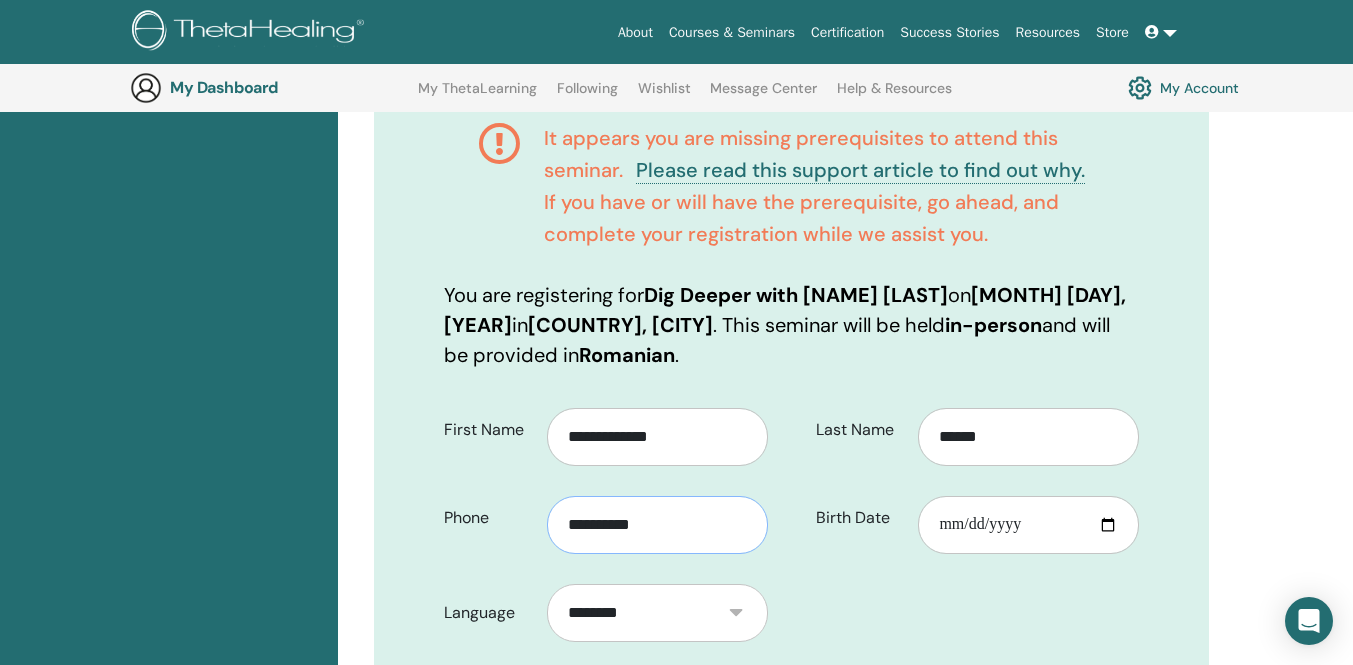 type on "**********" 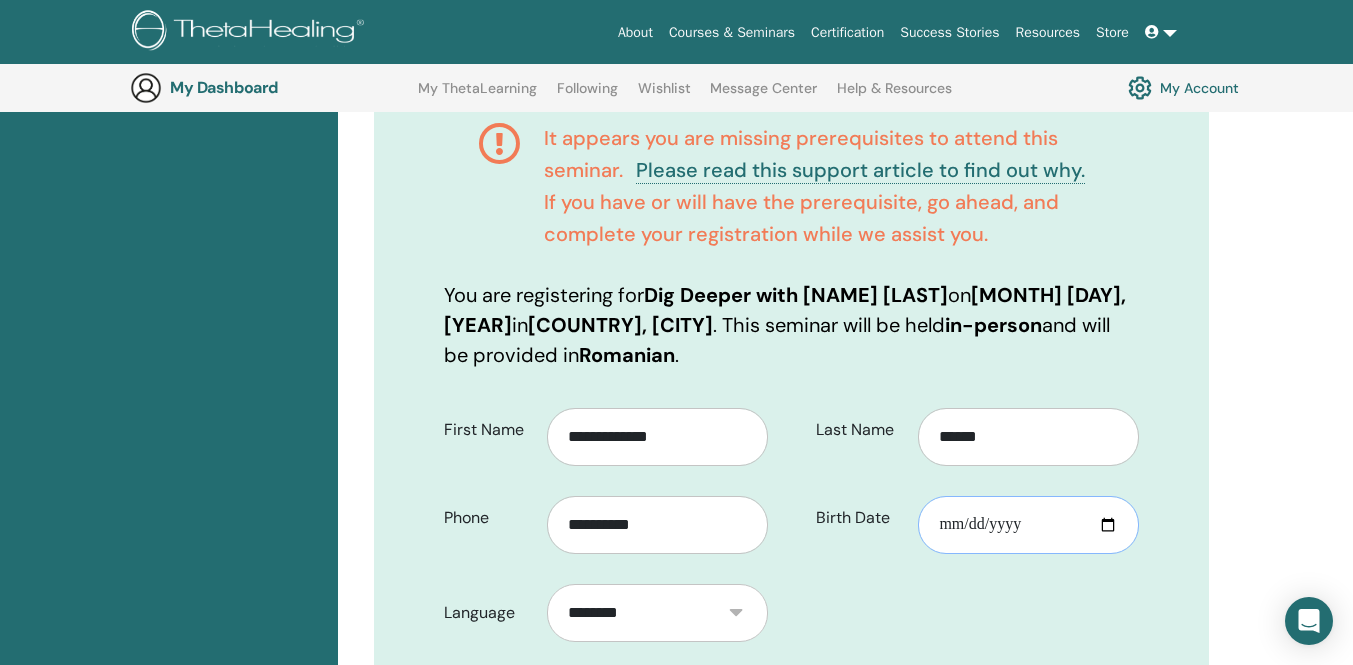 click on "Birth Date" at bounding box center (1028, 525) 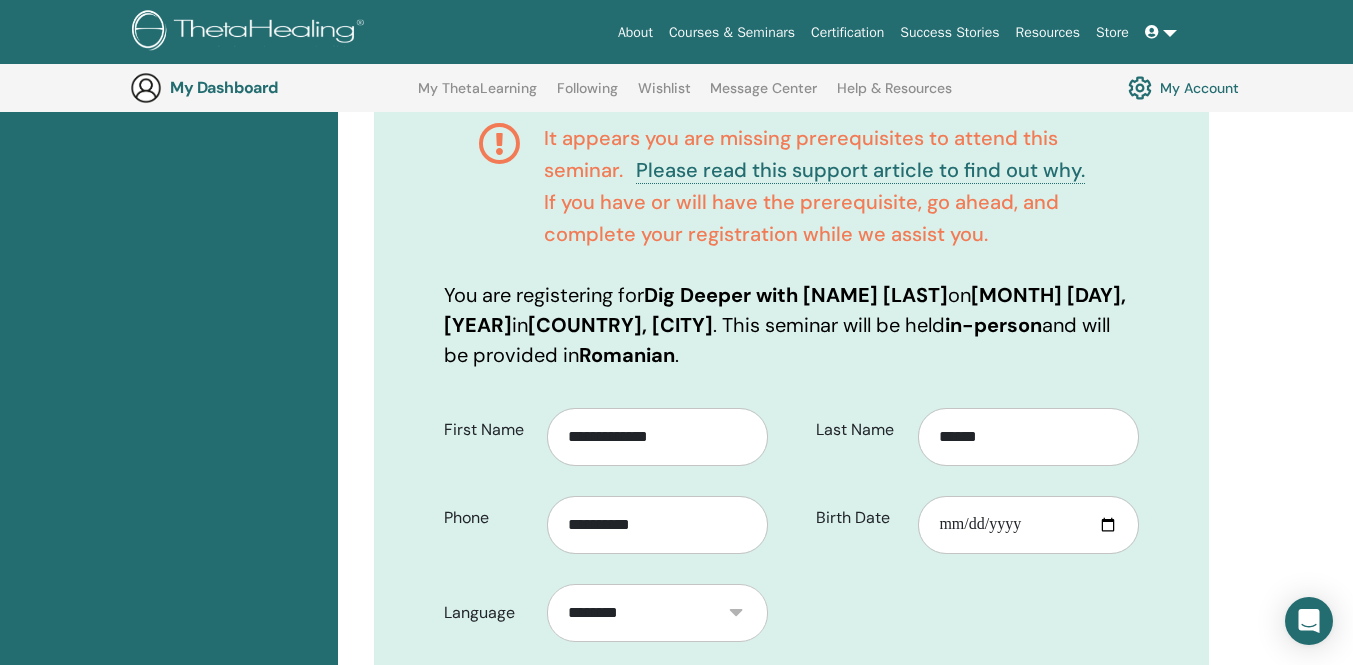 click on "**********" at bounding box center (791, 698) 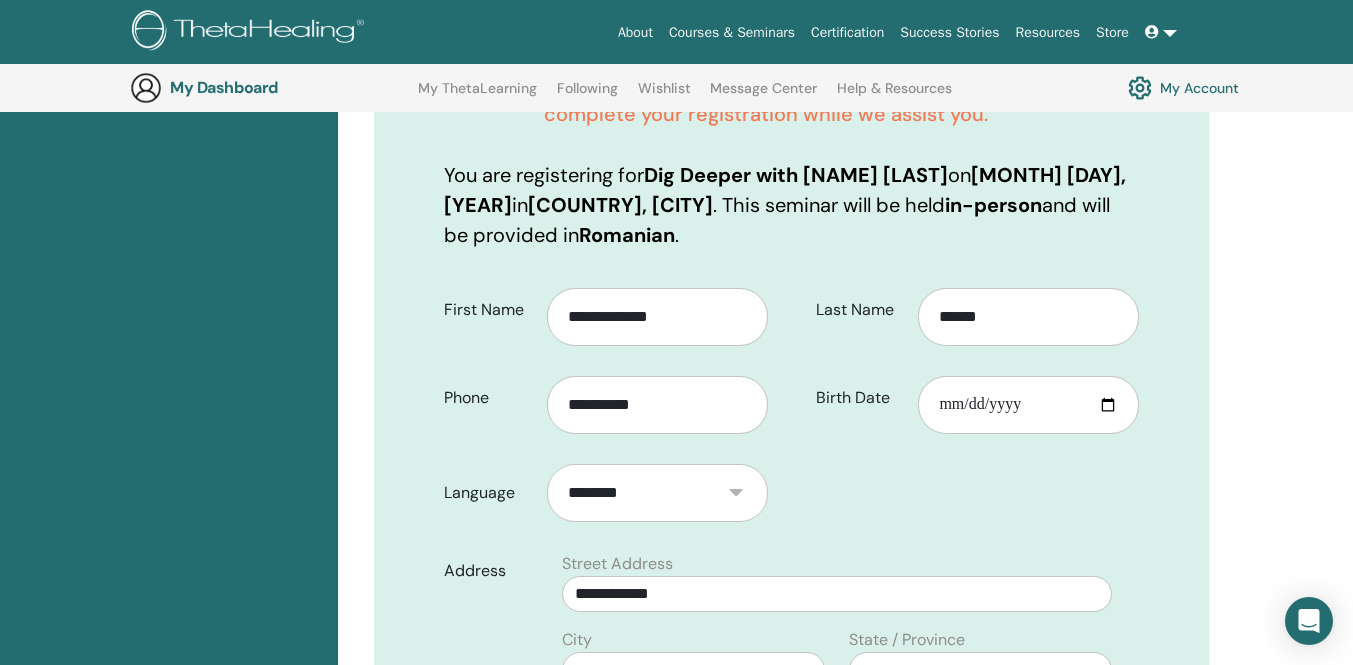 scroll, scrollTop: 495, scrollLeft: 0, axis: vertical 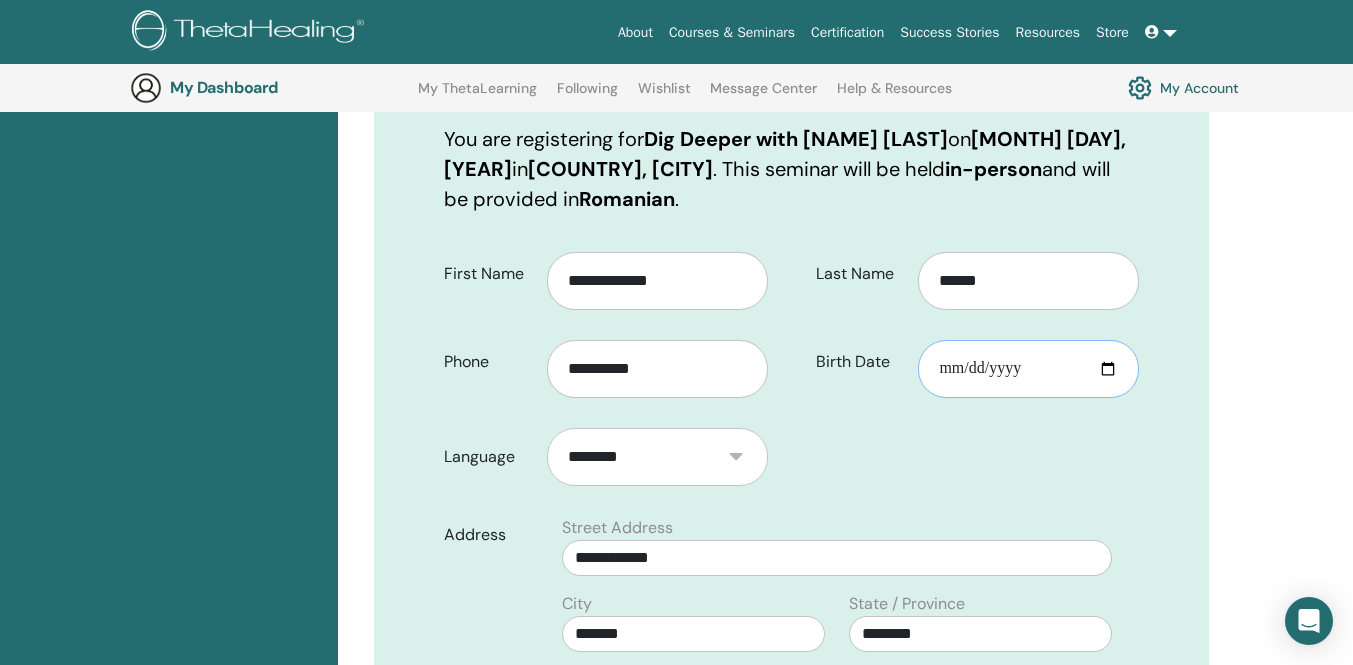 click on "**********" at bounding box center [1028, 369] 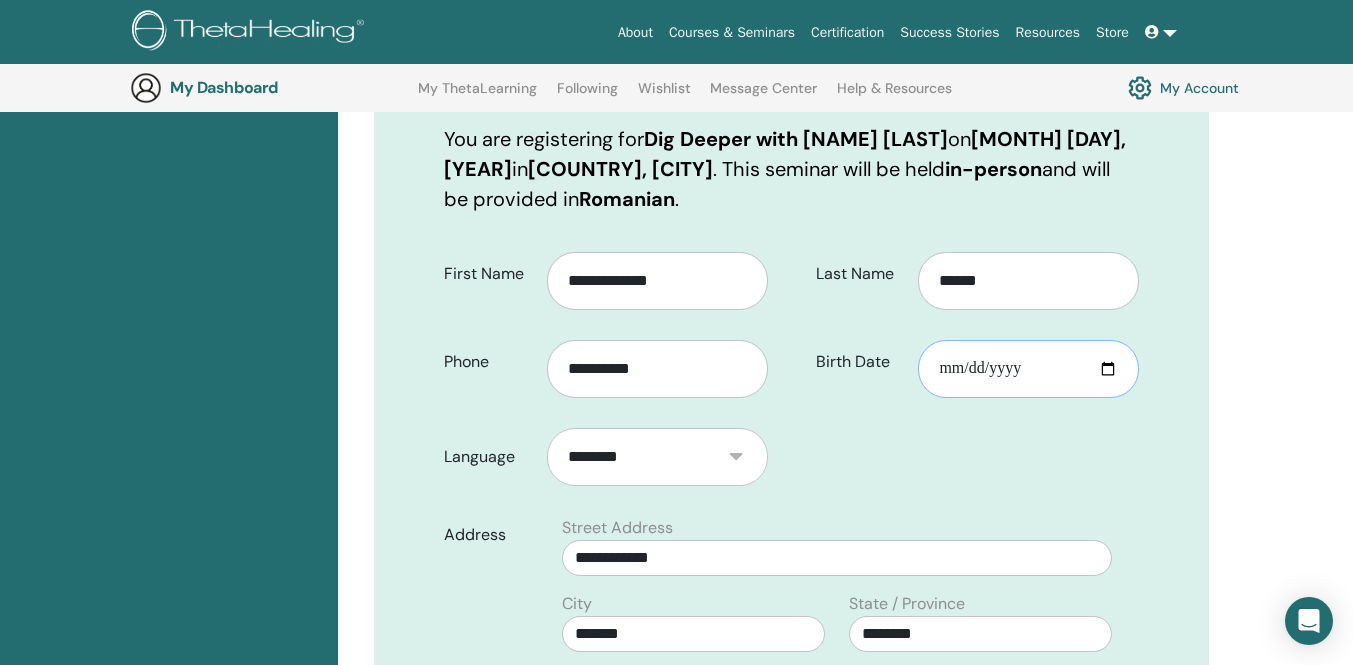 type on "**********" 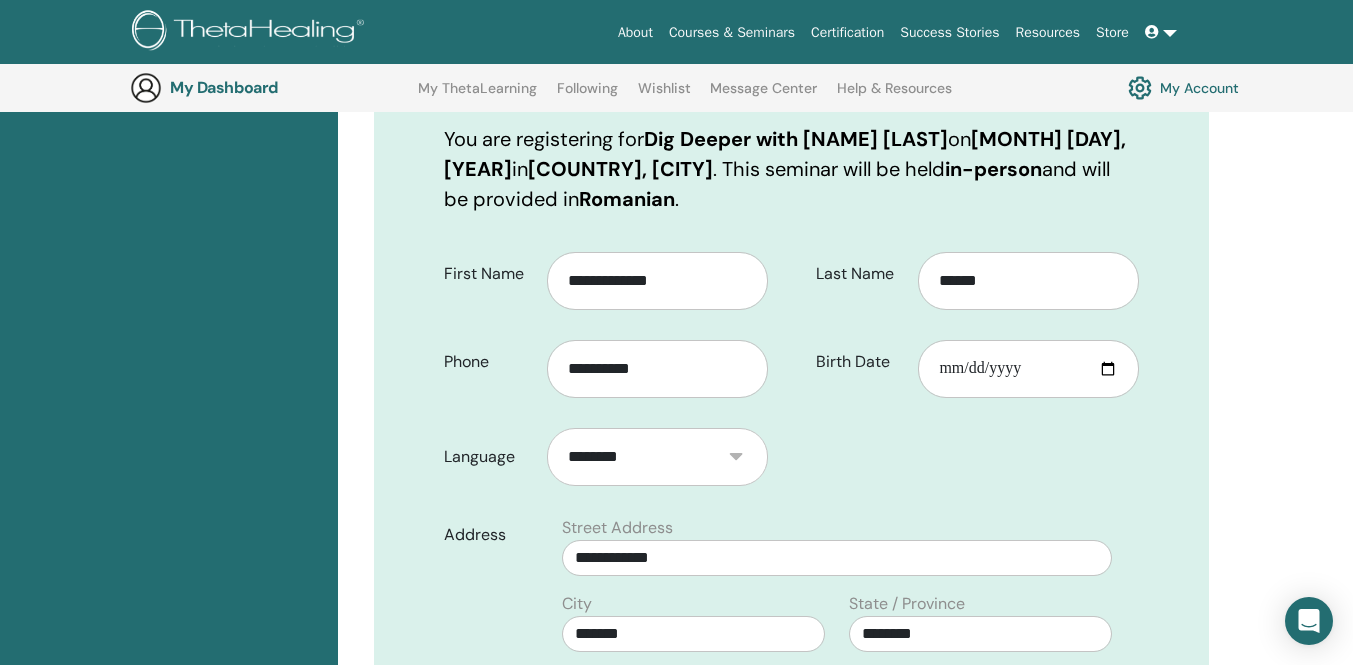 click on "**********" at bounding box center (791, 542) 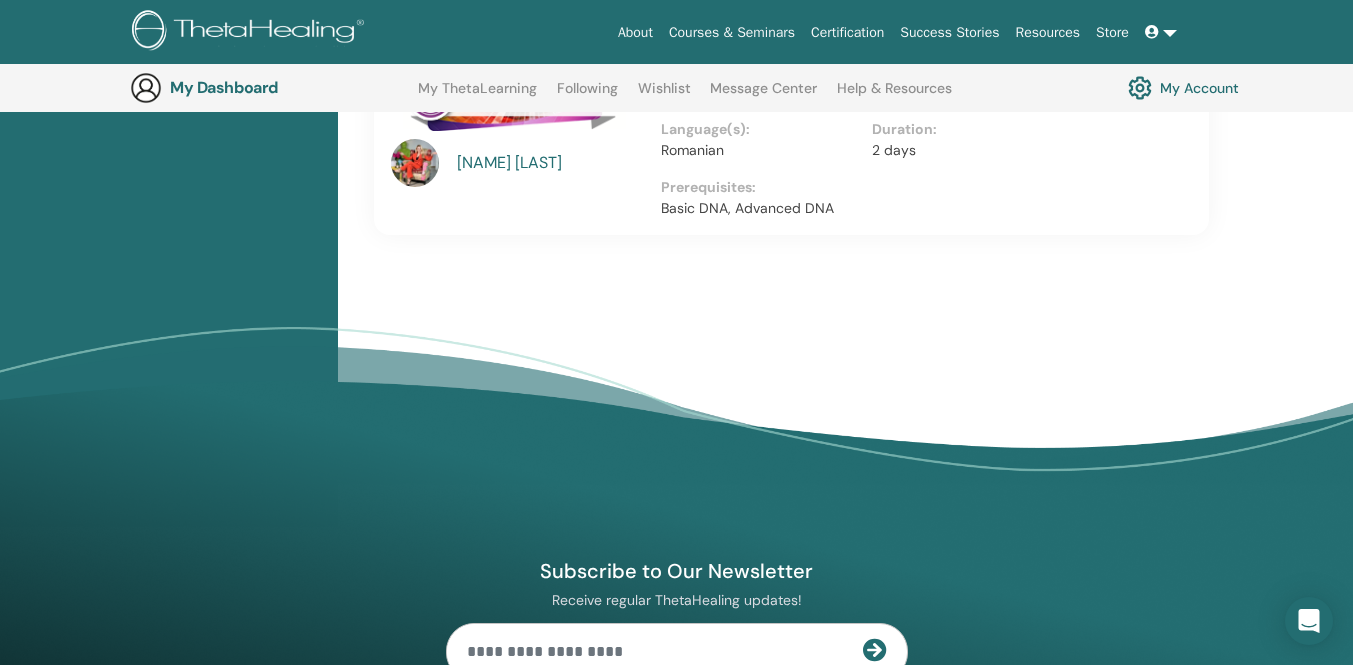 scroll, scrollTop: 1145, scrollLeft: 0, axis: vertical 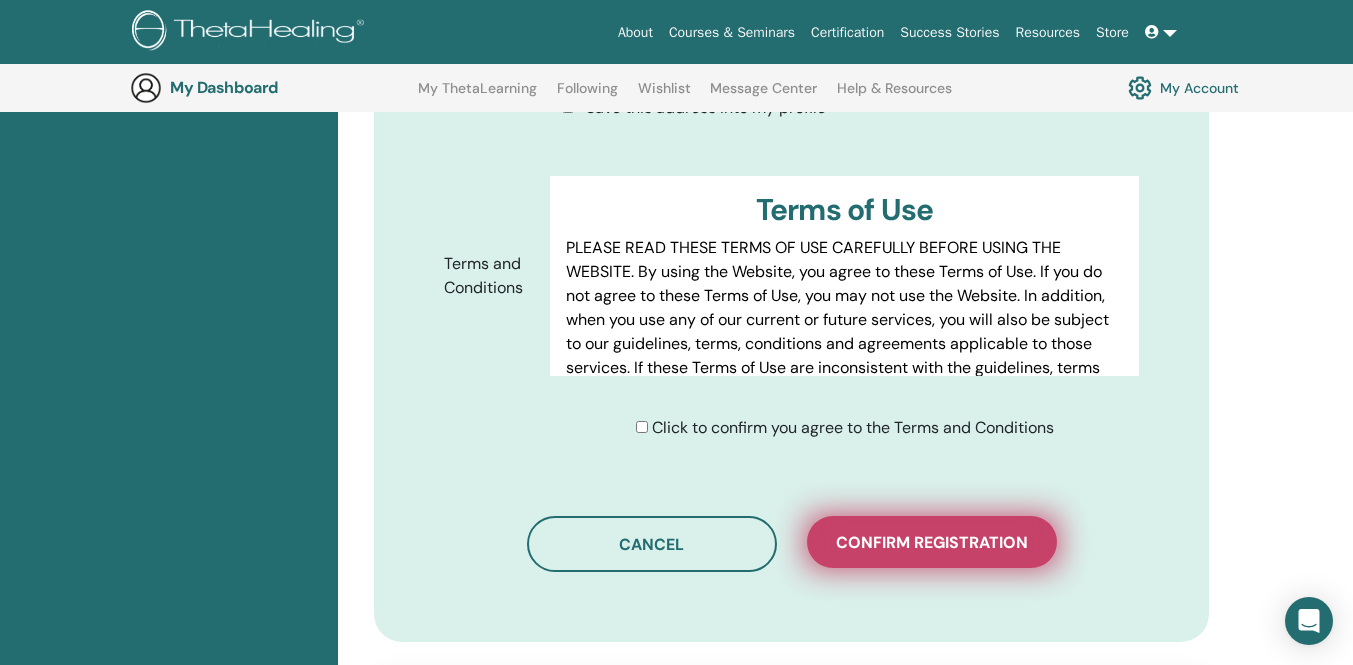 click on "Confirm registration" at bounding box center [932, 542] 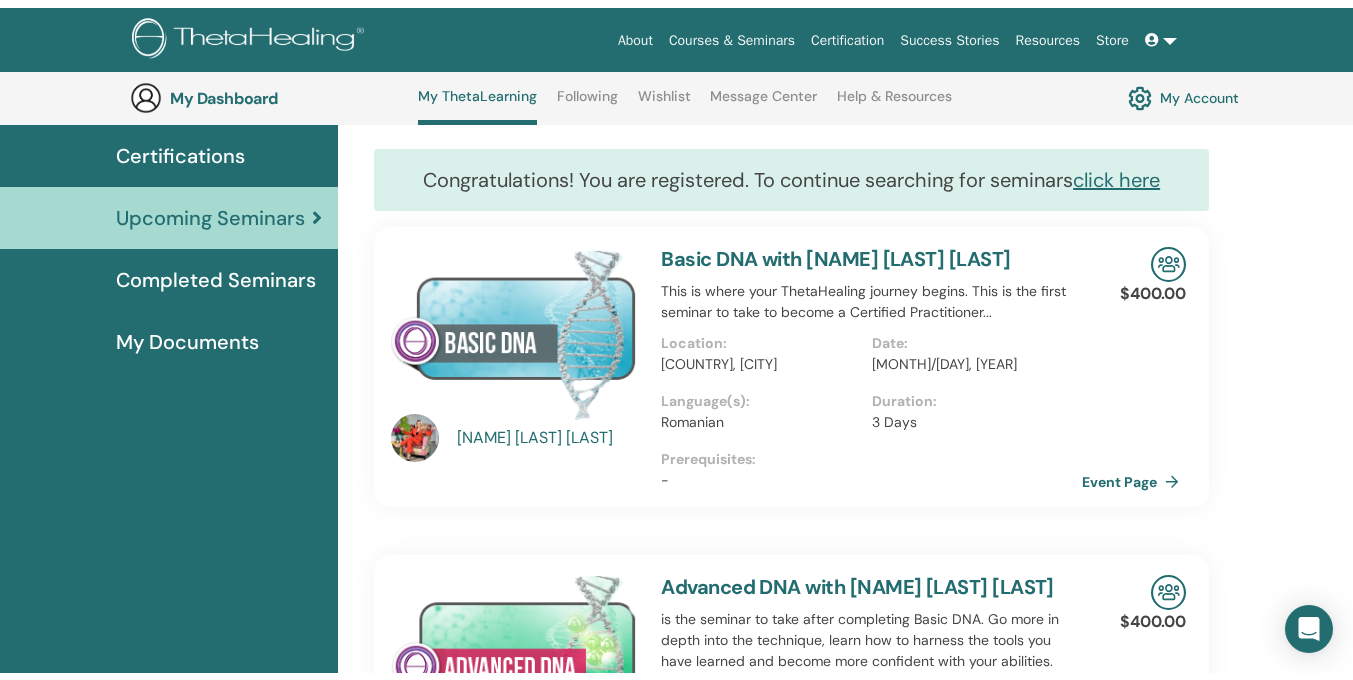 scroll, scrollTop: 0, scrollLeft: 0, axis: both 